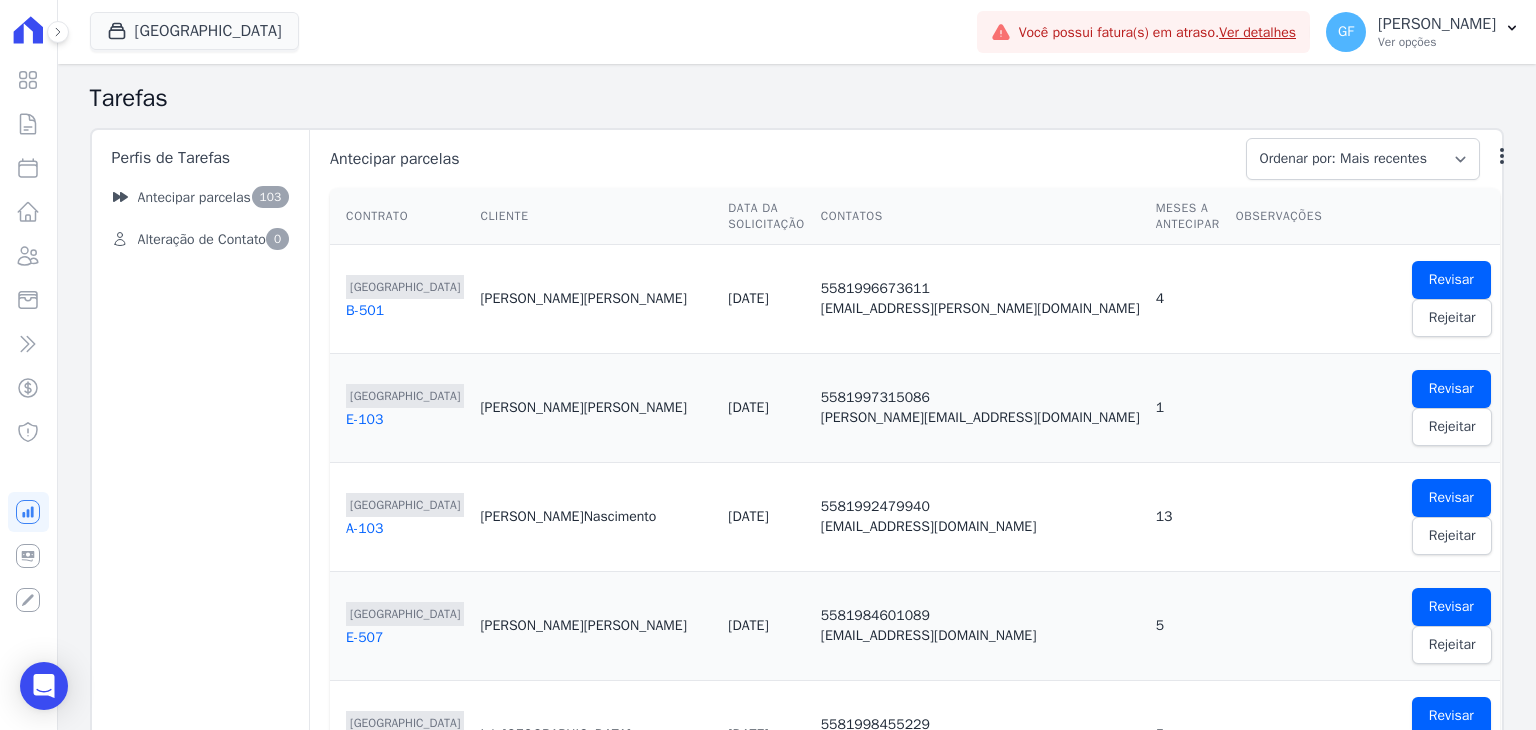 scroll, scrollTop: 0, scrollLeft: 0, axis: both 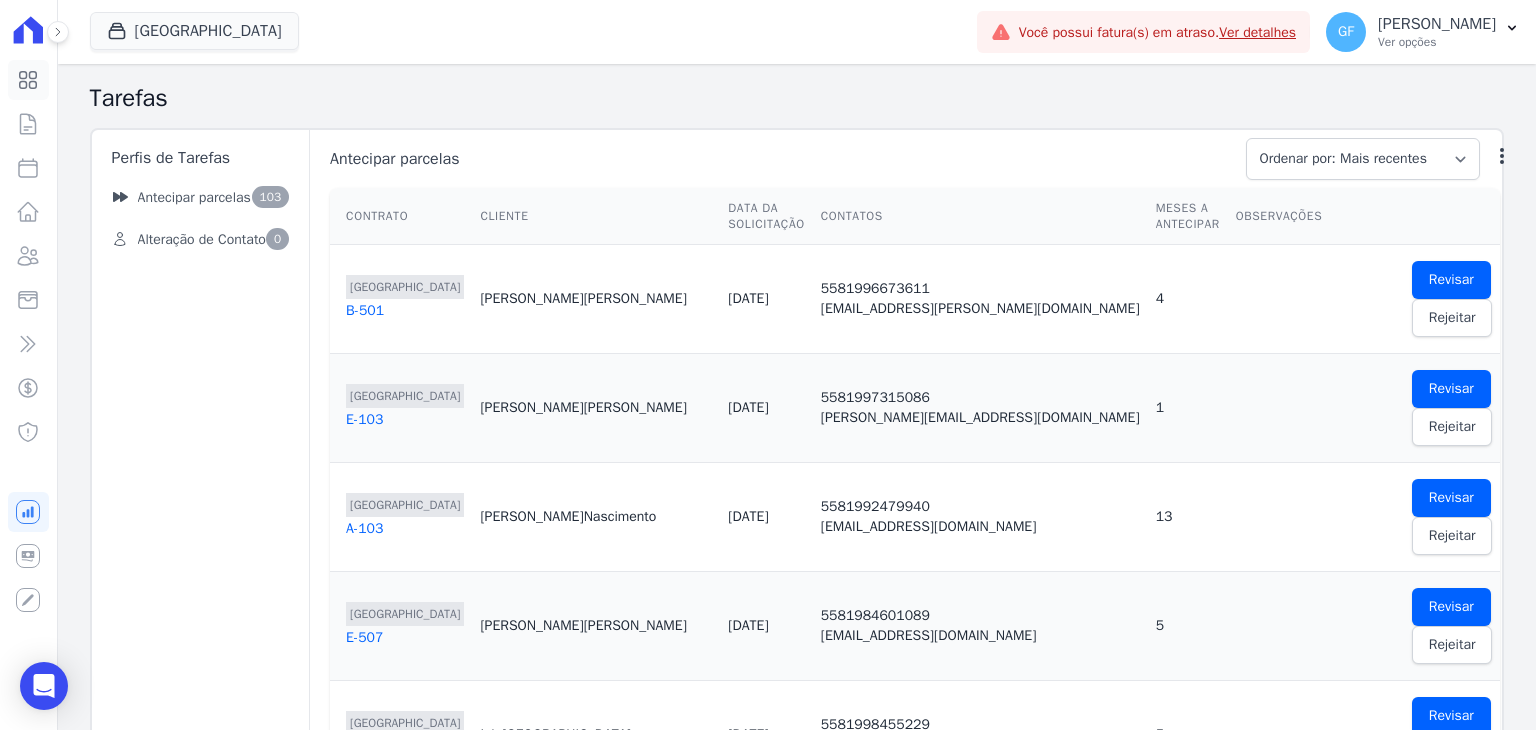 click 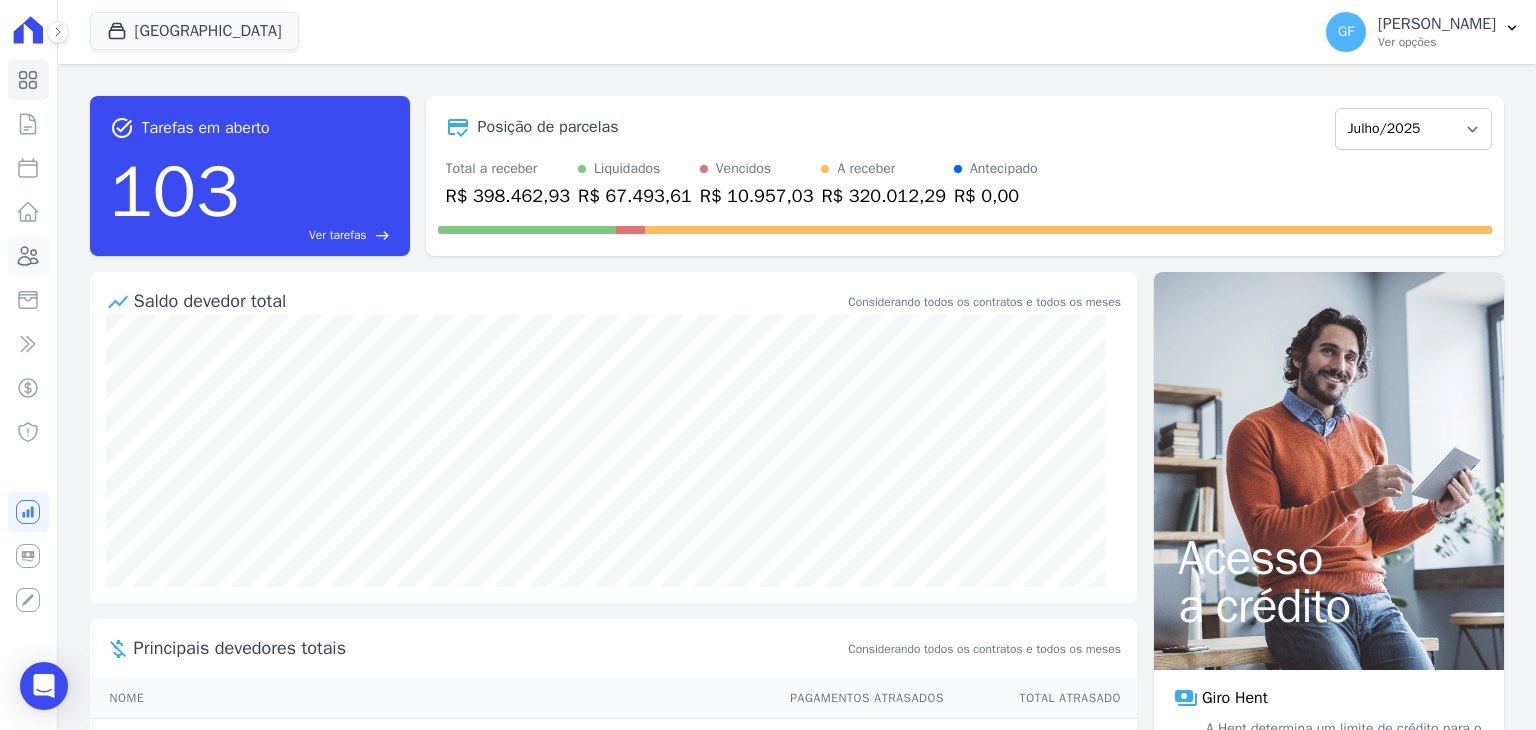 click 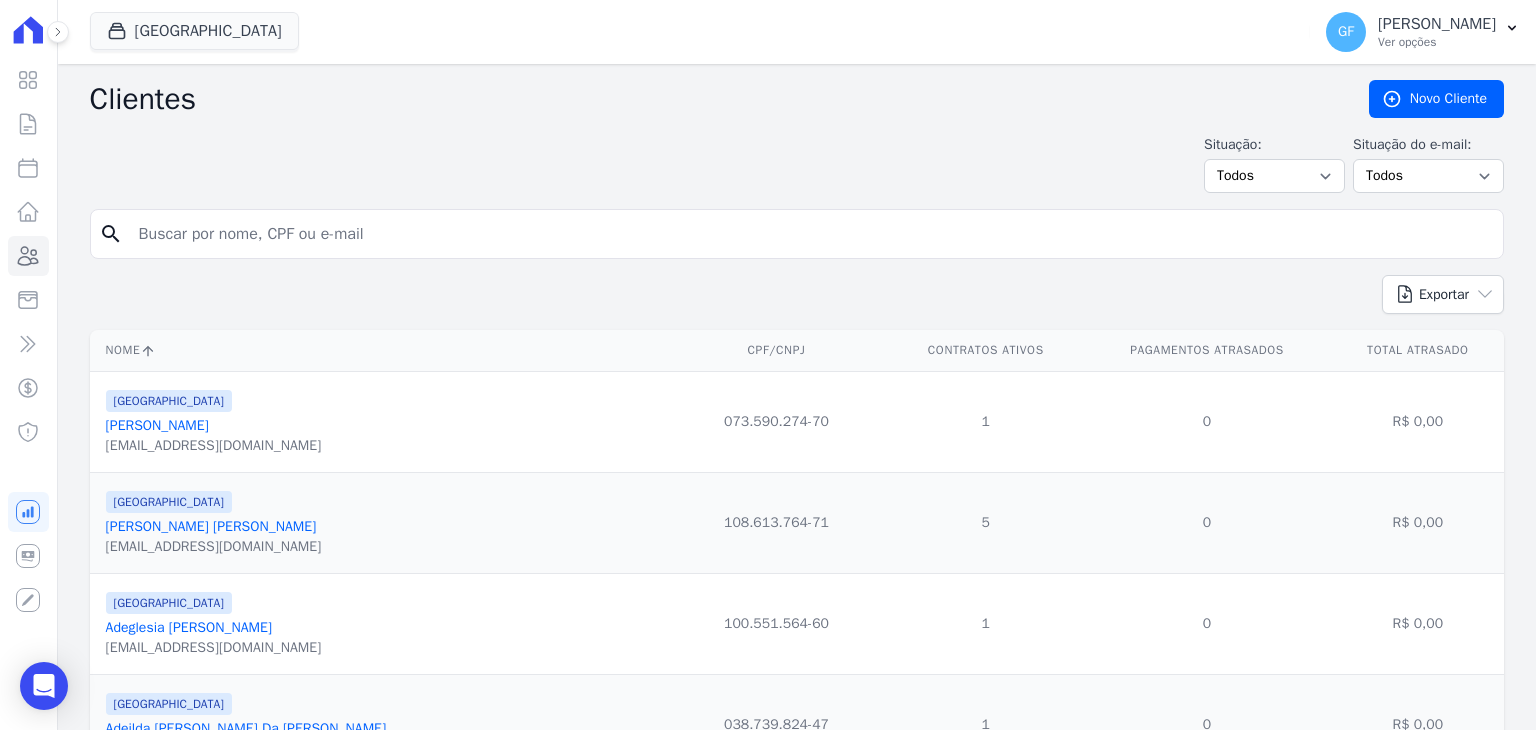click at bounding box center (811, 234) 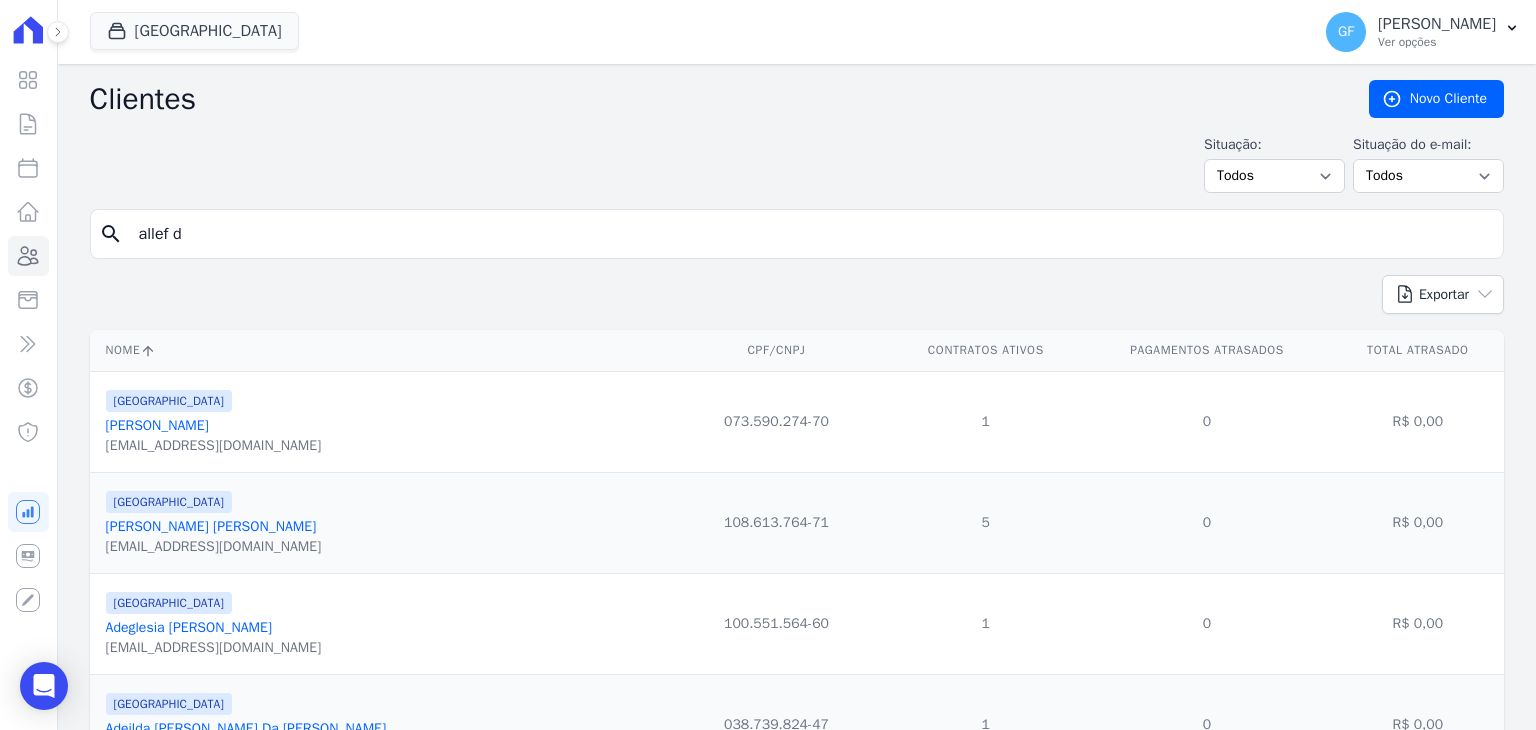 type on "allef d" 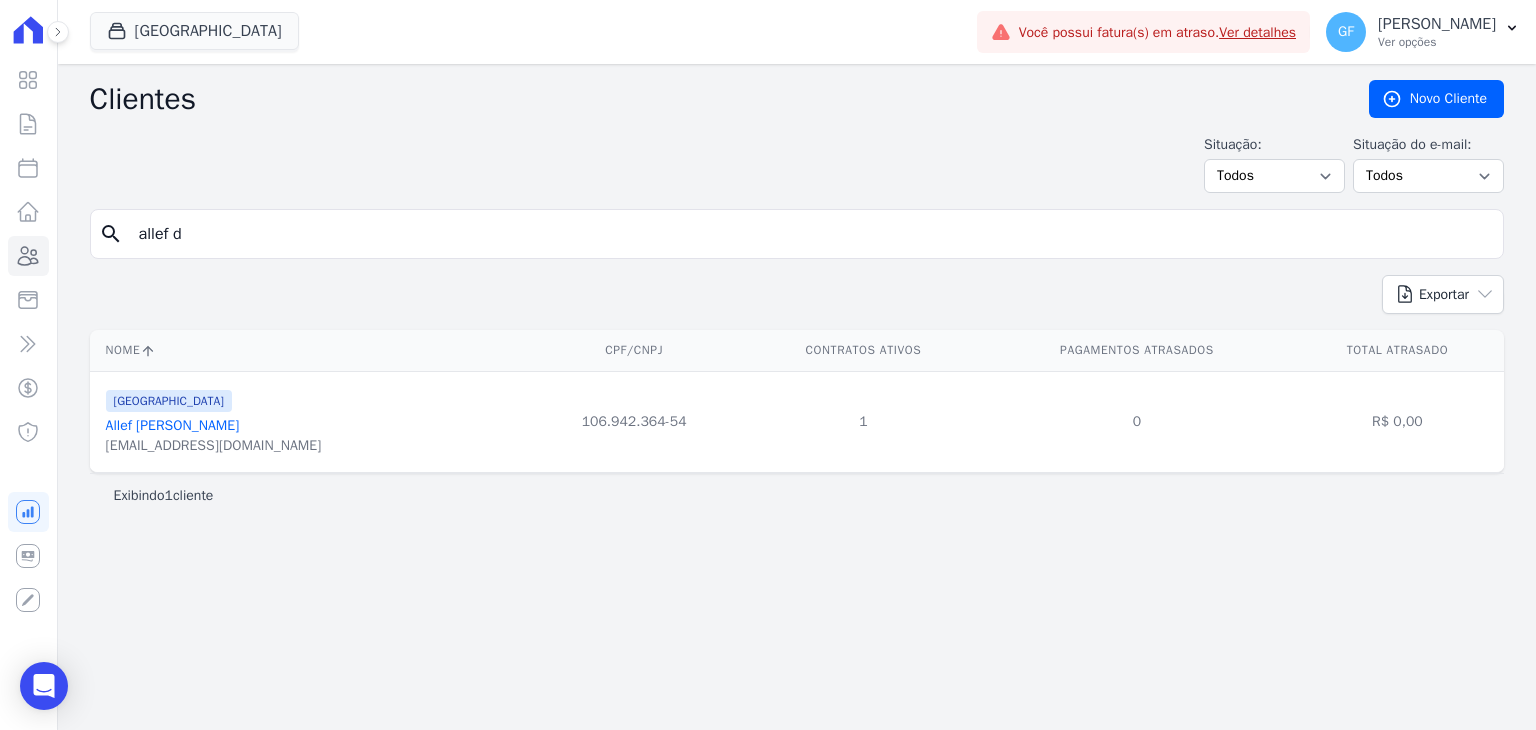 click on "Allef [PERSON_NAME]" at bounding box center [173, 425] 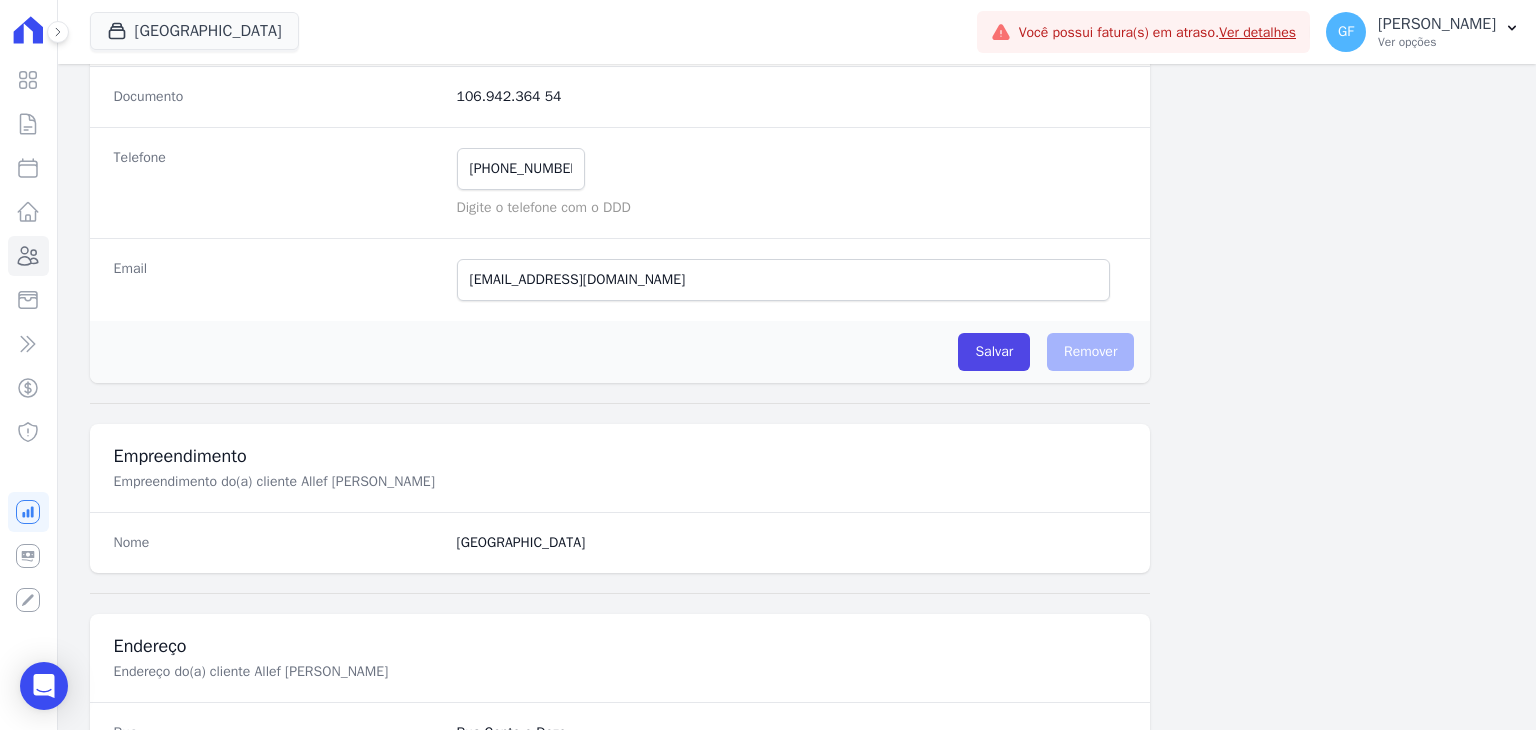 scroll, scrollTop: 1135, scrollLeft: 0, axis: vertical 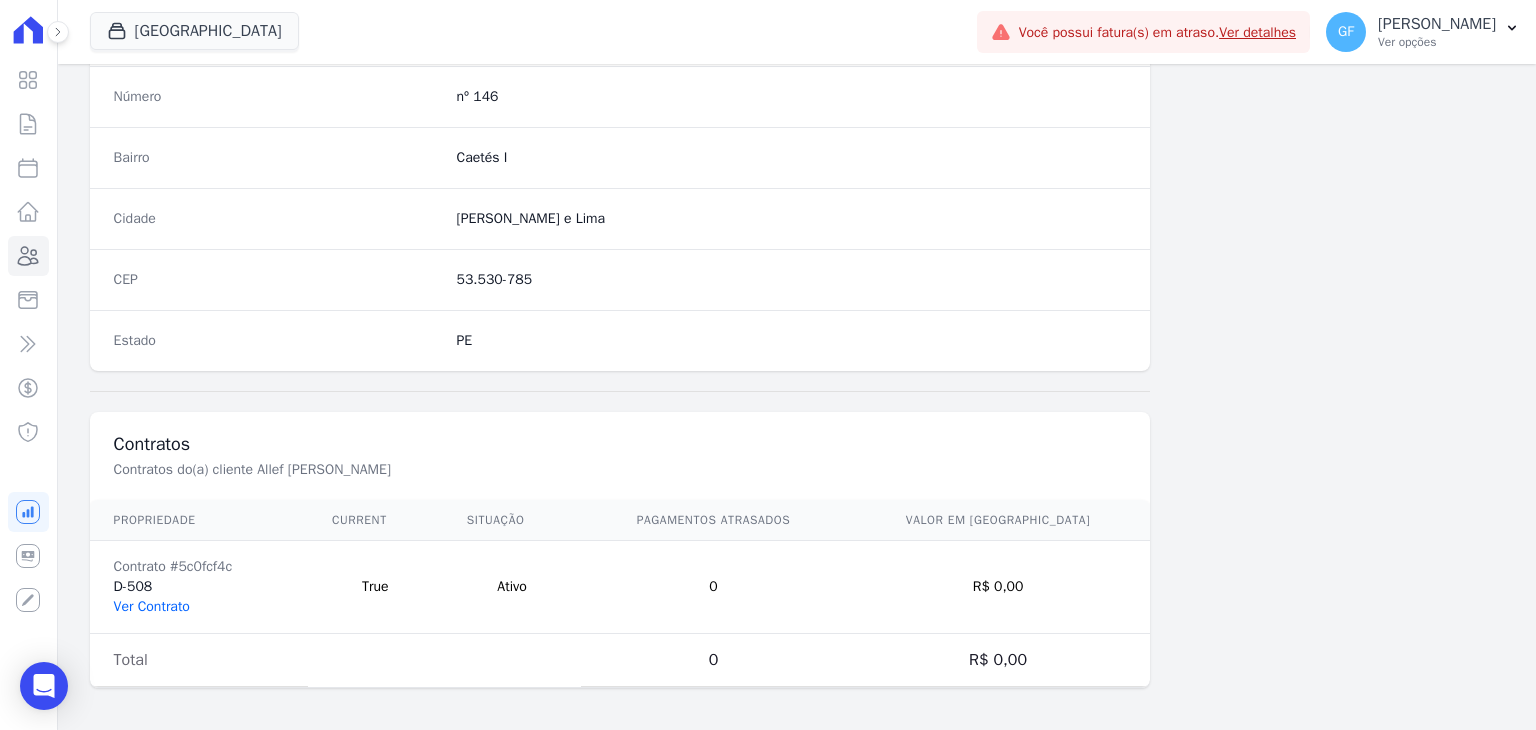 click on "Ver Contrato" at bounding box center [152, 606] 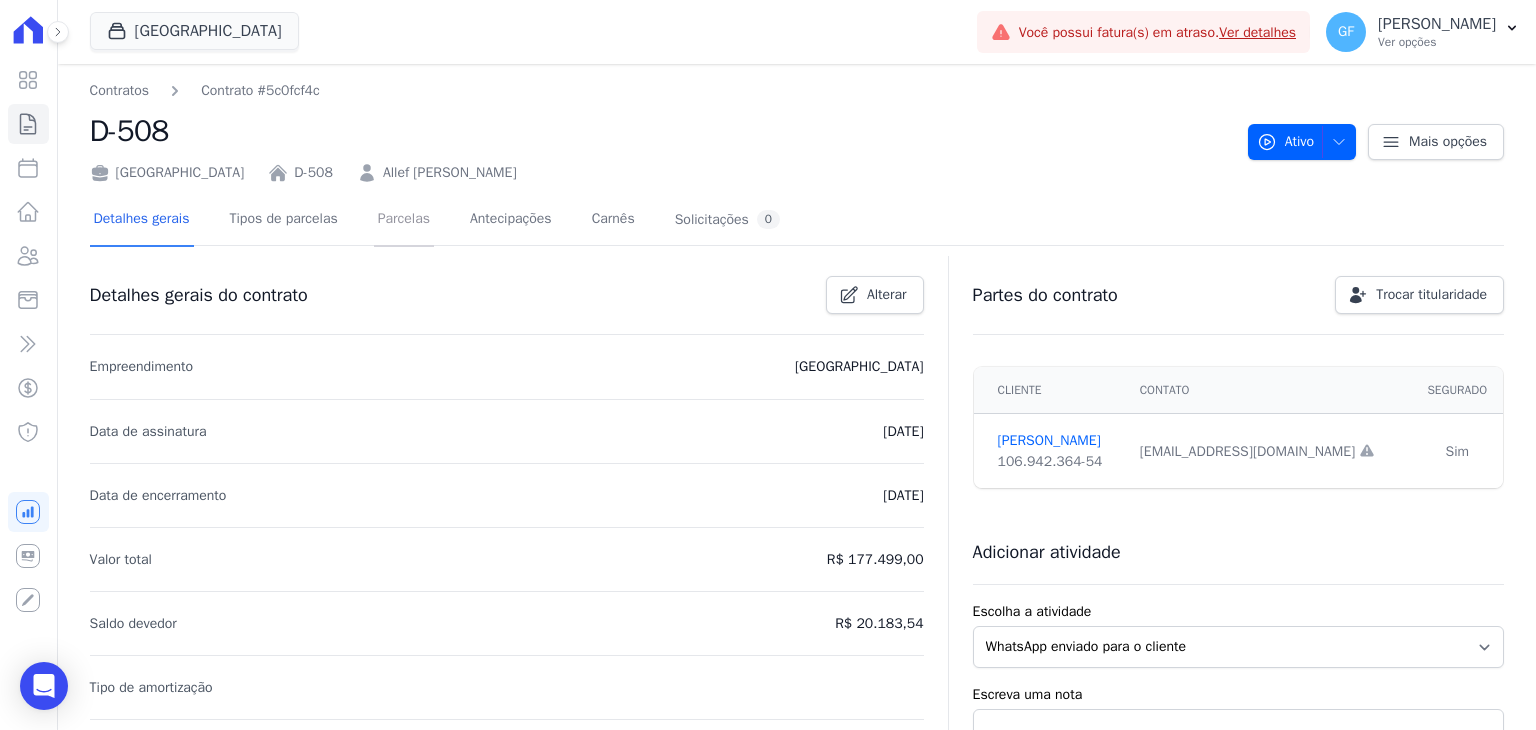 click on "Parcelas" at bounding box center [404, 220] 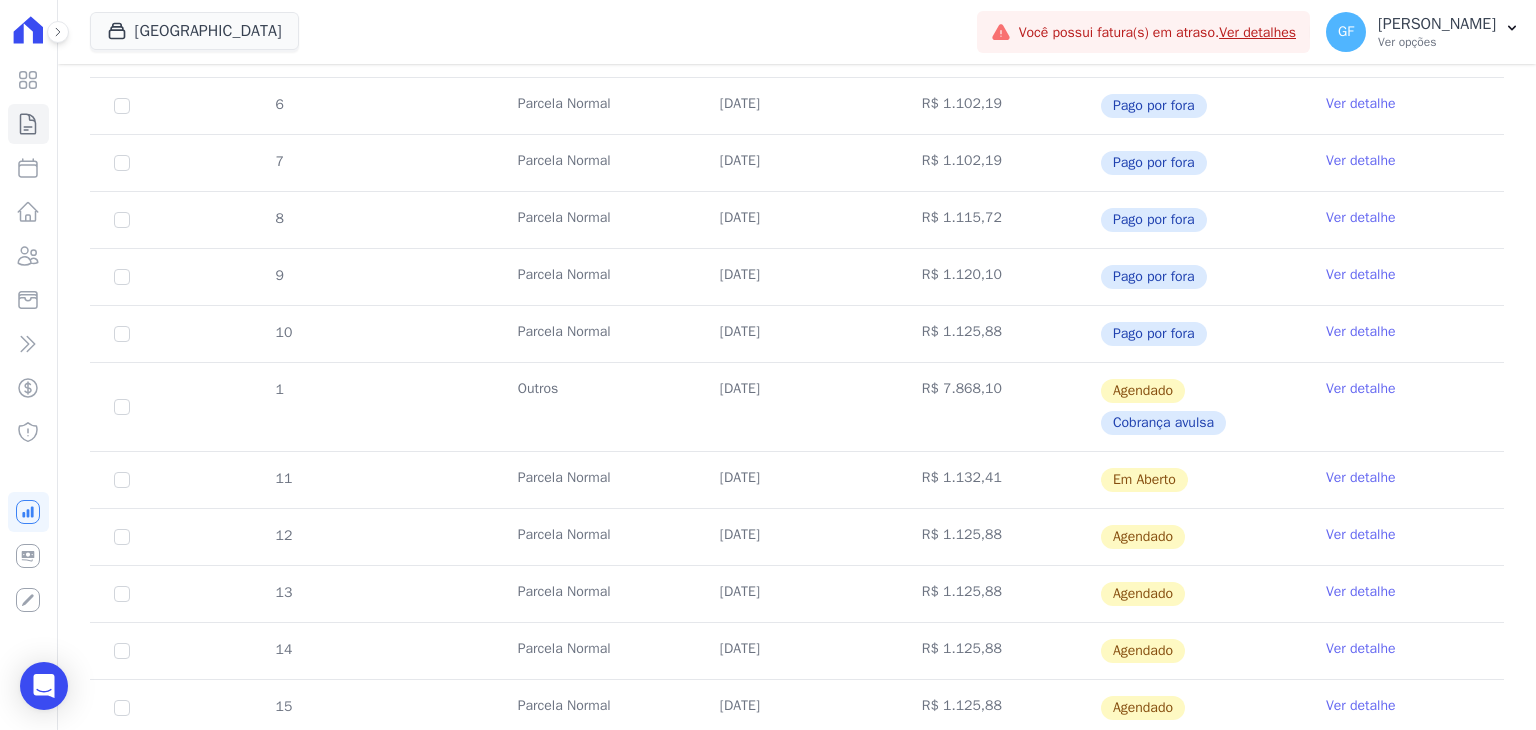 scroll, scrollTop: 600, scrollLeft: 0, axis: vertical 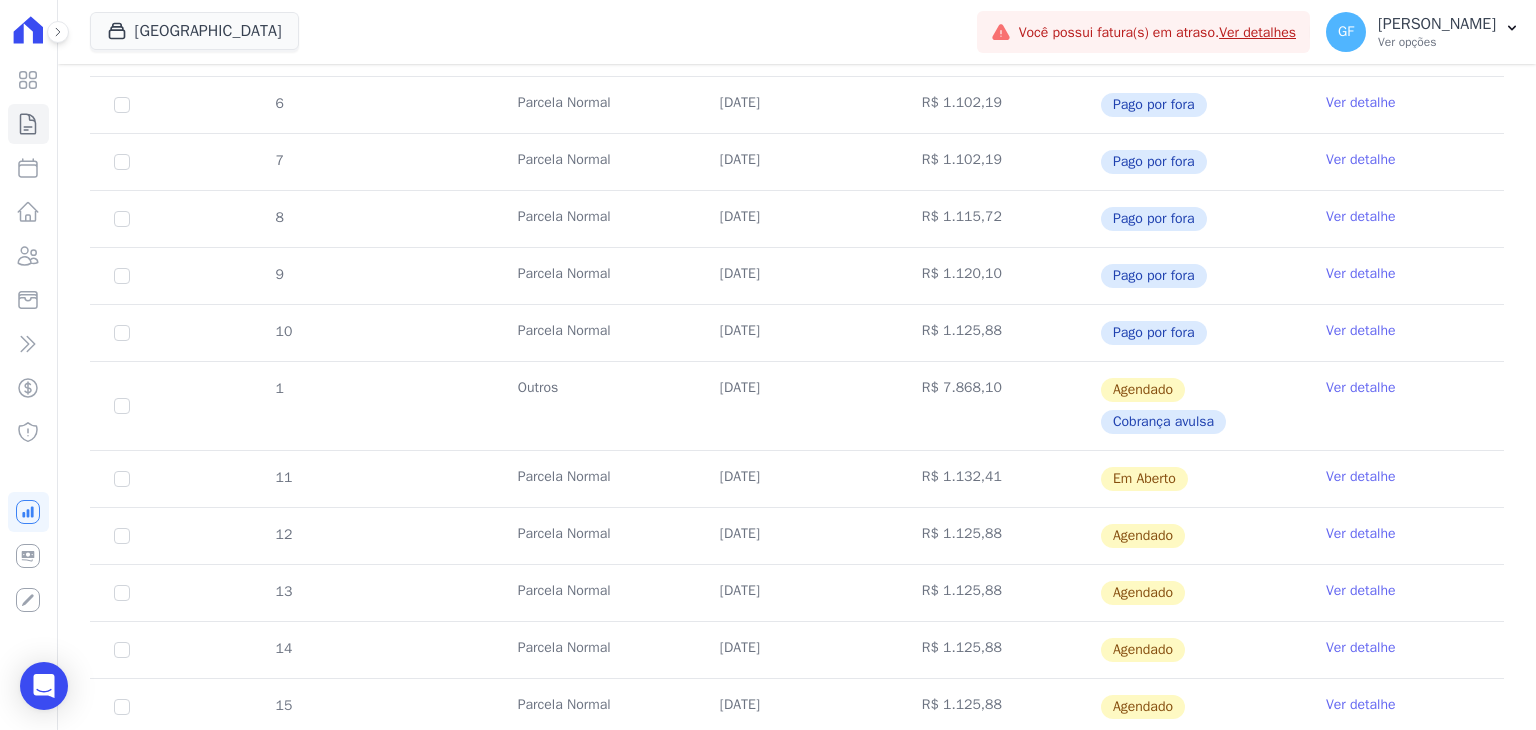 drag, startPoint x: 710, startPoint y: 471, endPoint x: 1230, endPoint y: 493, distance: 520.46515 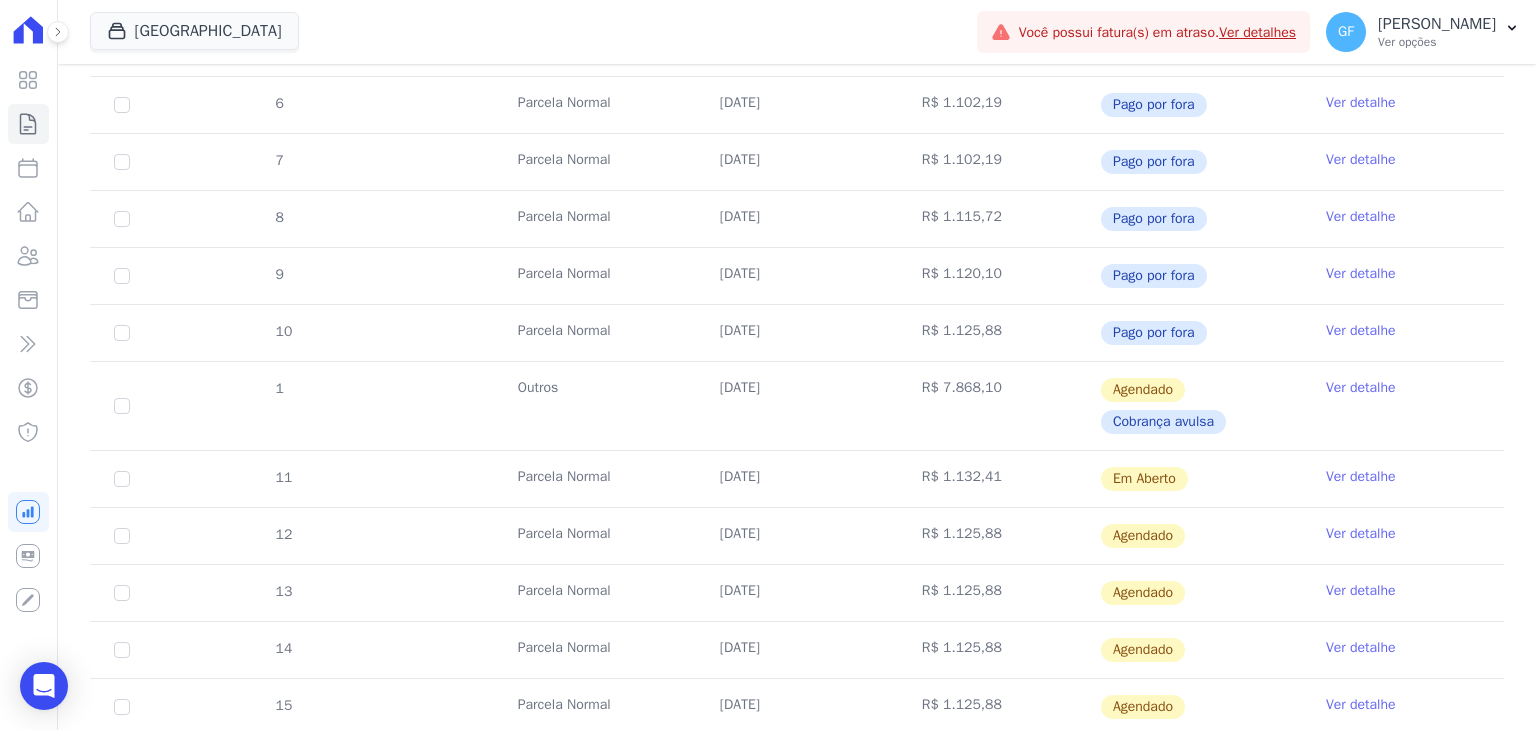 click on "Ver detalhe" at bounding box center (1361, 477) 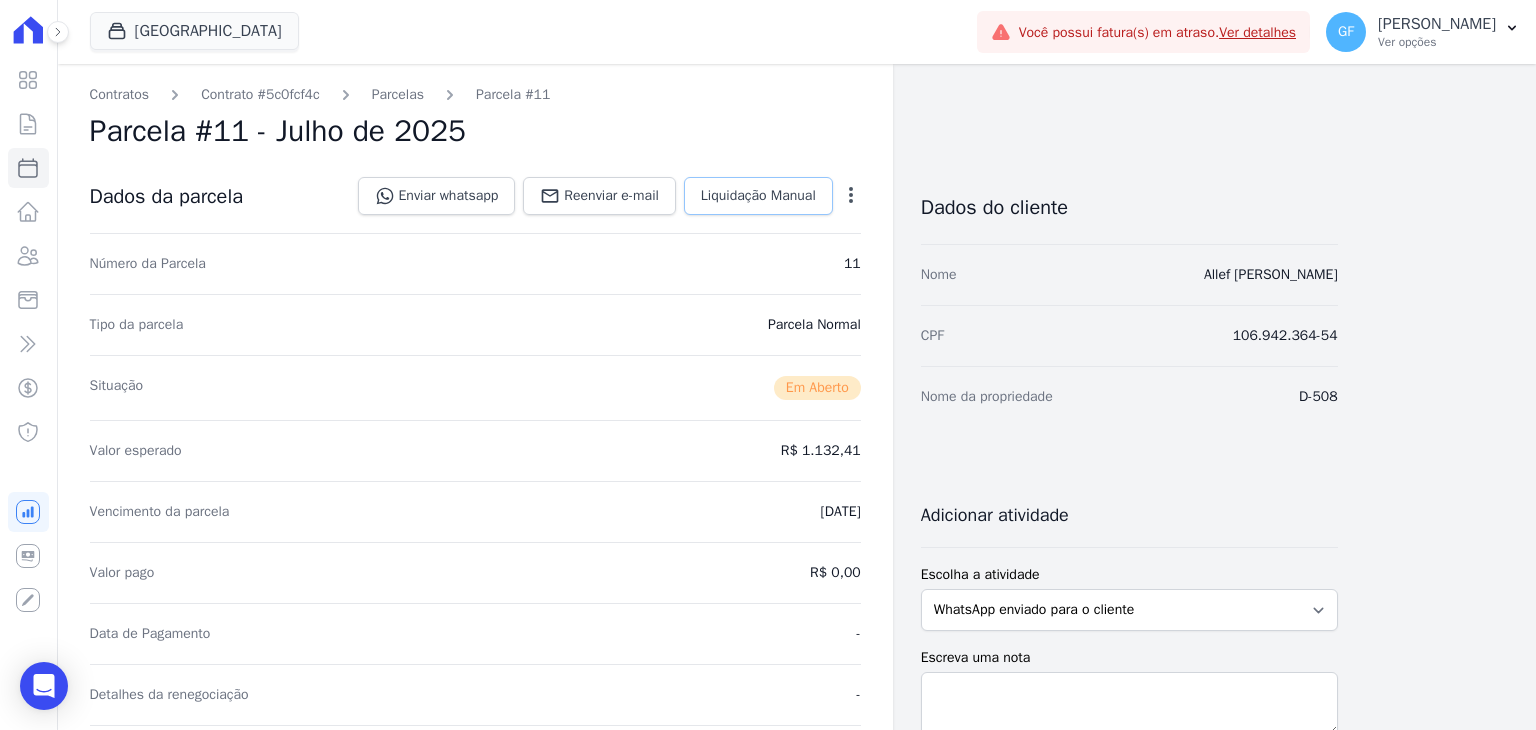 click on "Liquidação Manual" at bounding box center [758, 196] 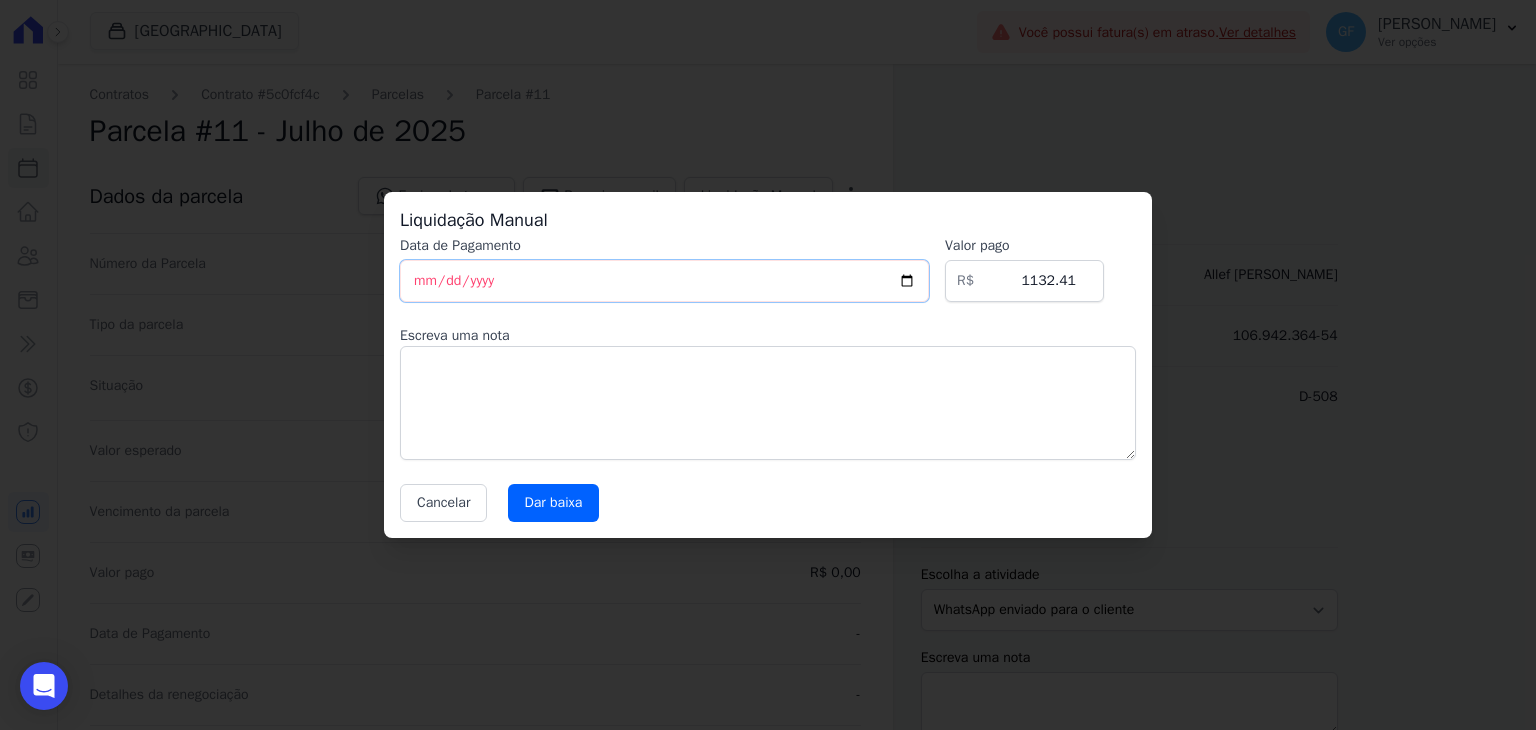 click on "[DATE]" at bounding box center (664, 281) 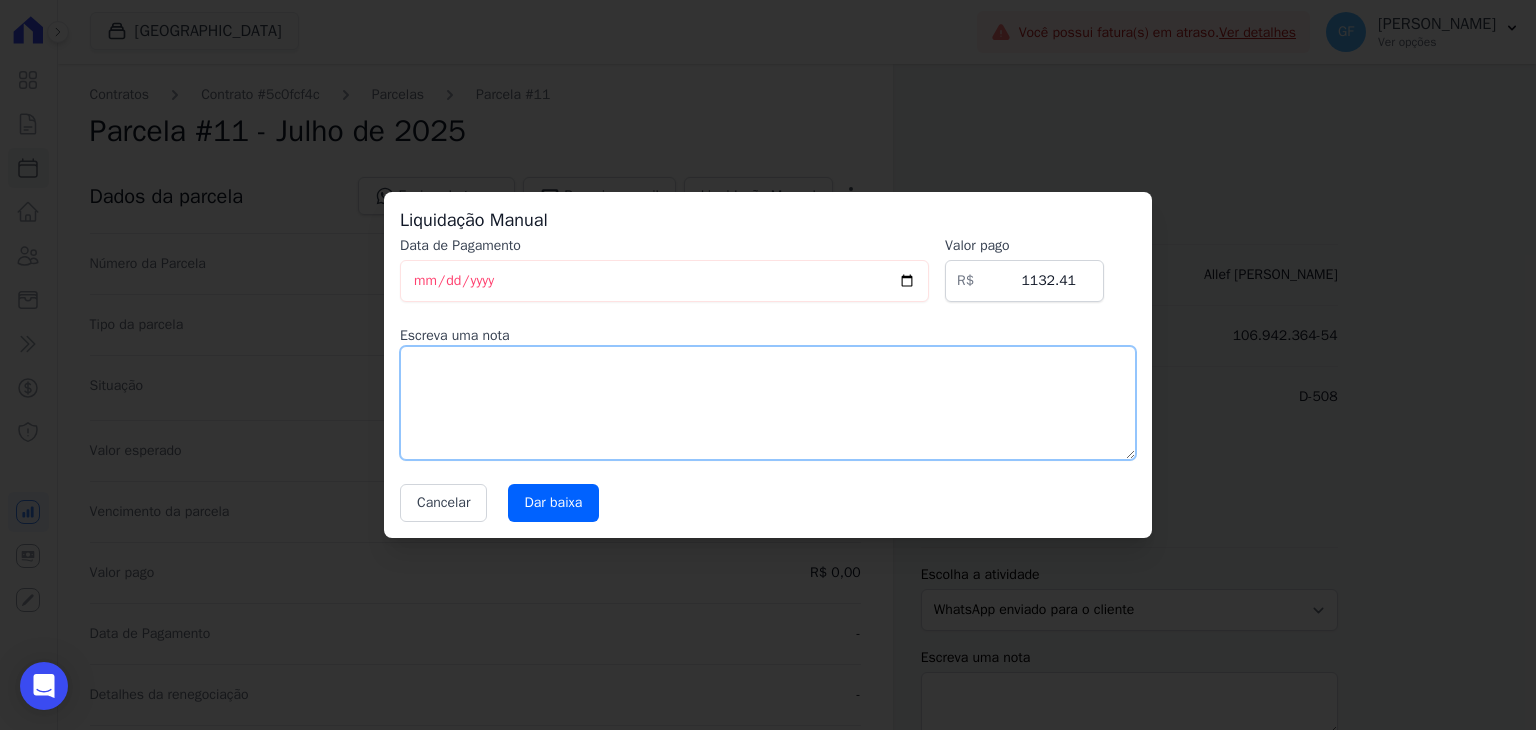 click at bounding box center (768, 403) 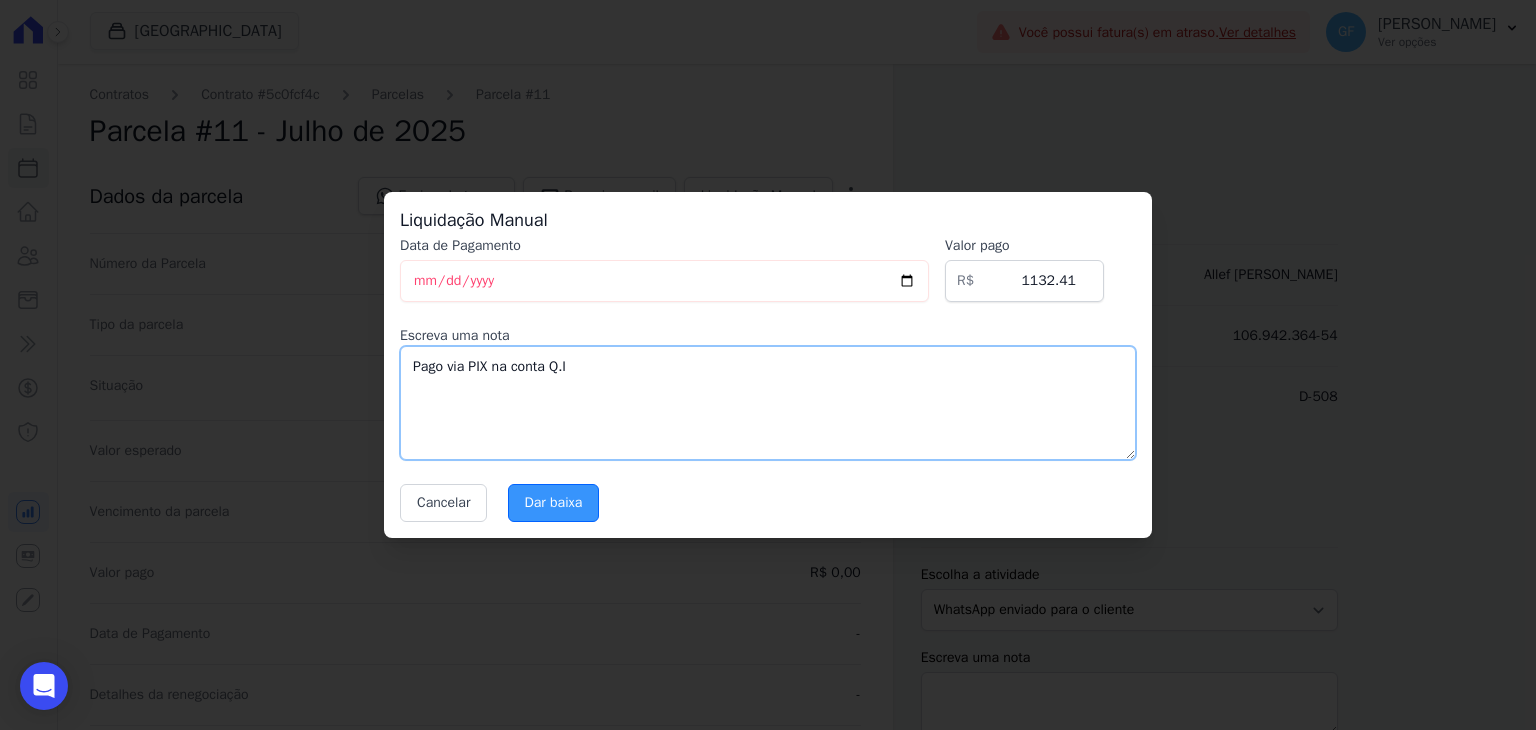 type on "Pago via PIX na conta Q.I" 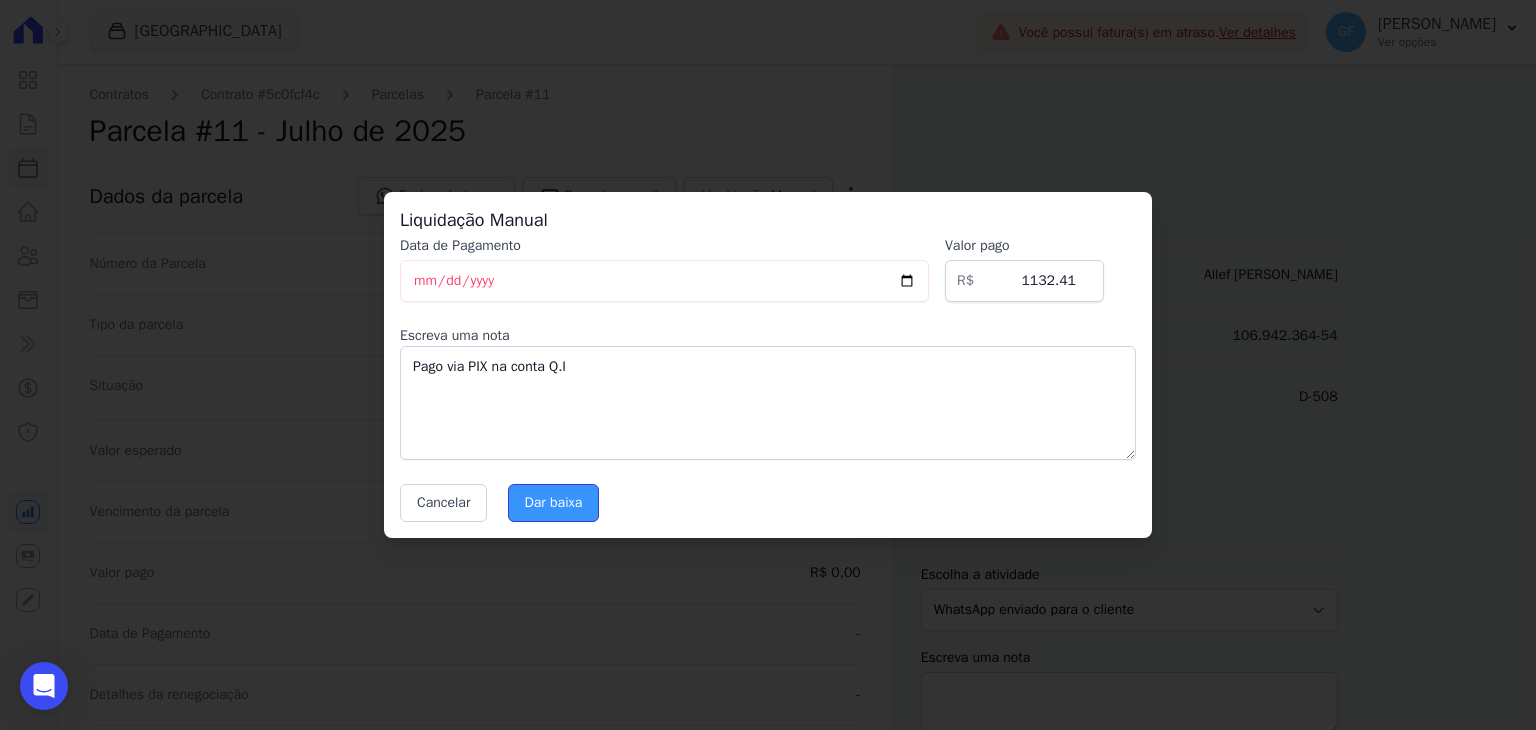 click on "Dar baixa" at bounding box center [554, 503] 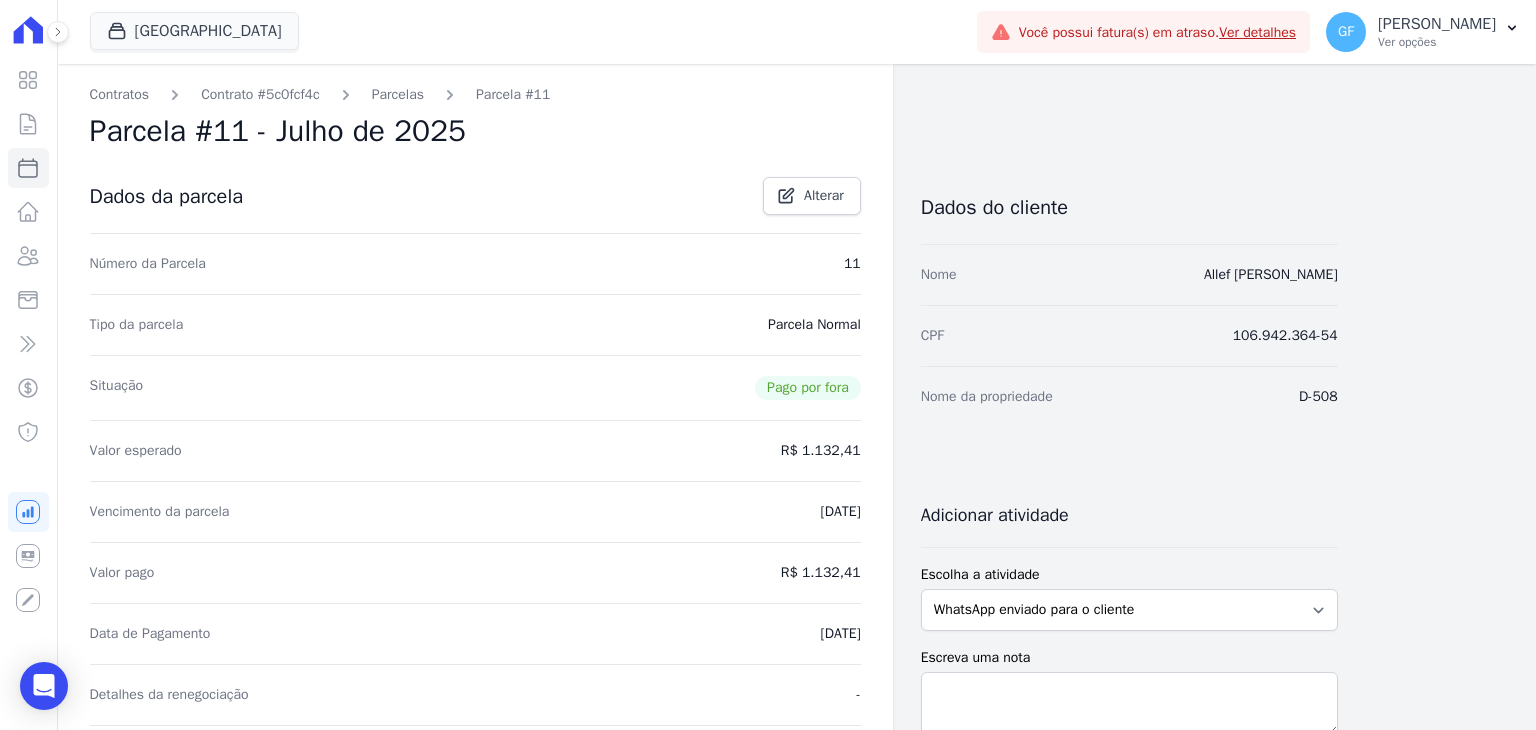 click on "Parcelas" at bounding box center [398, 94] 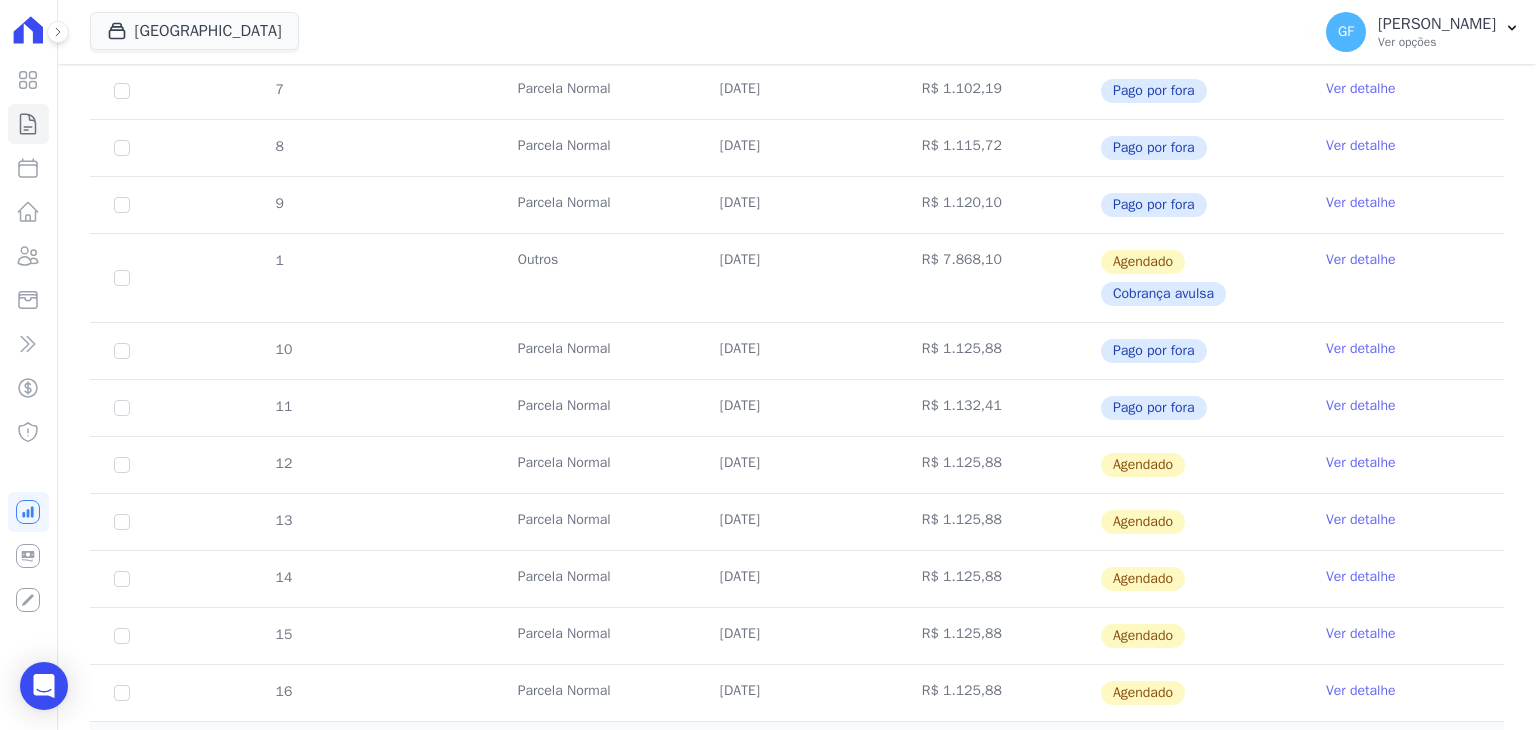 scroll, scrollTop: 764, scrollLeft: 0, axis: vertical 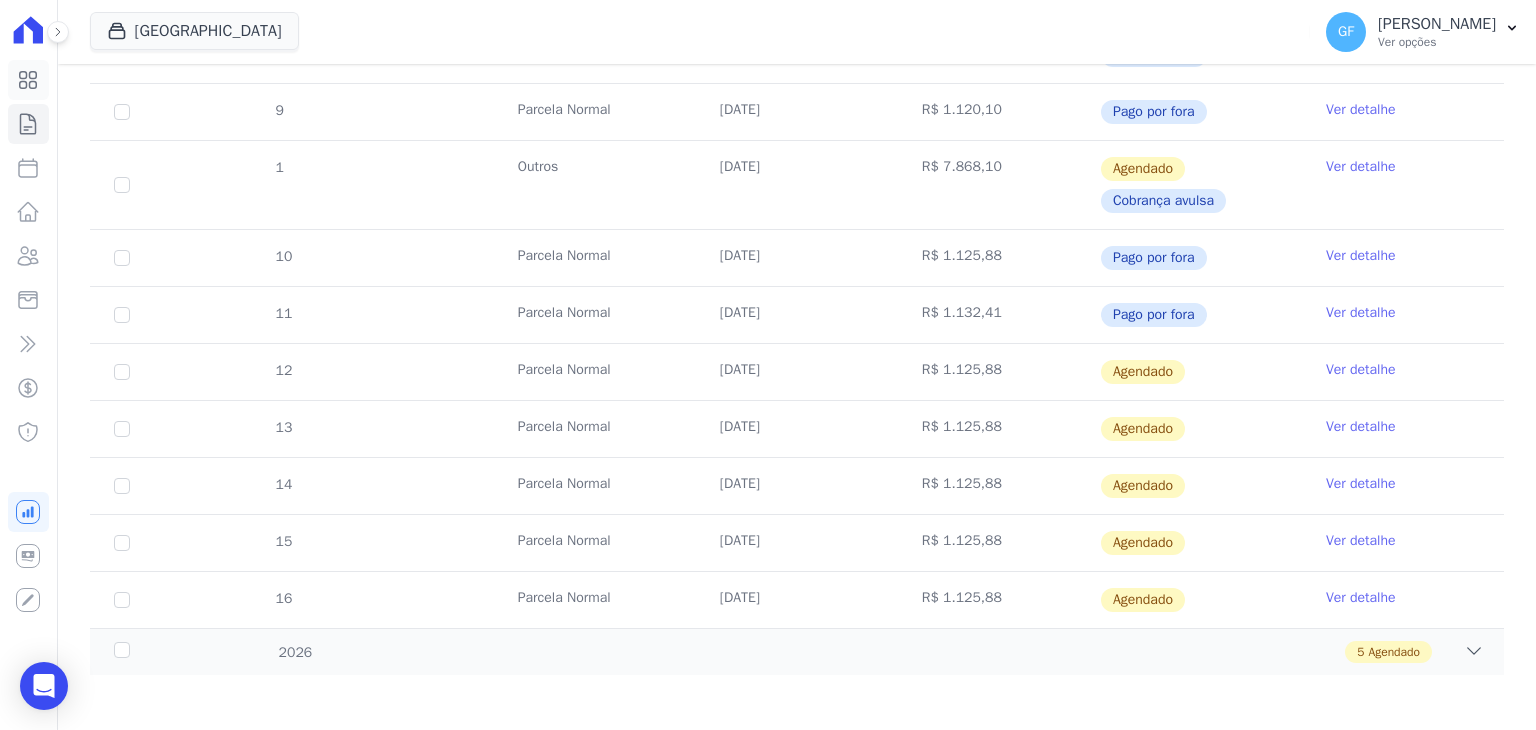 click 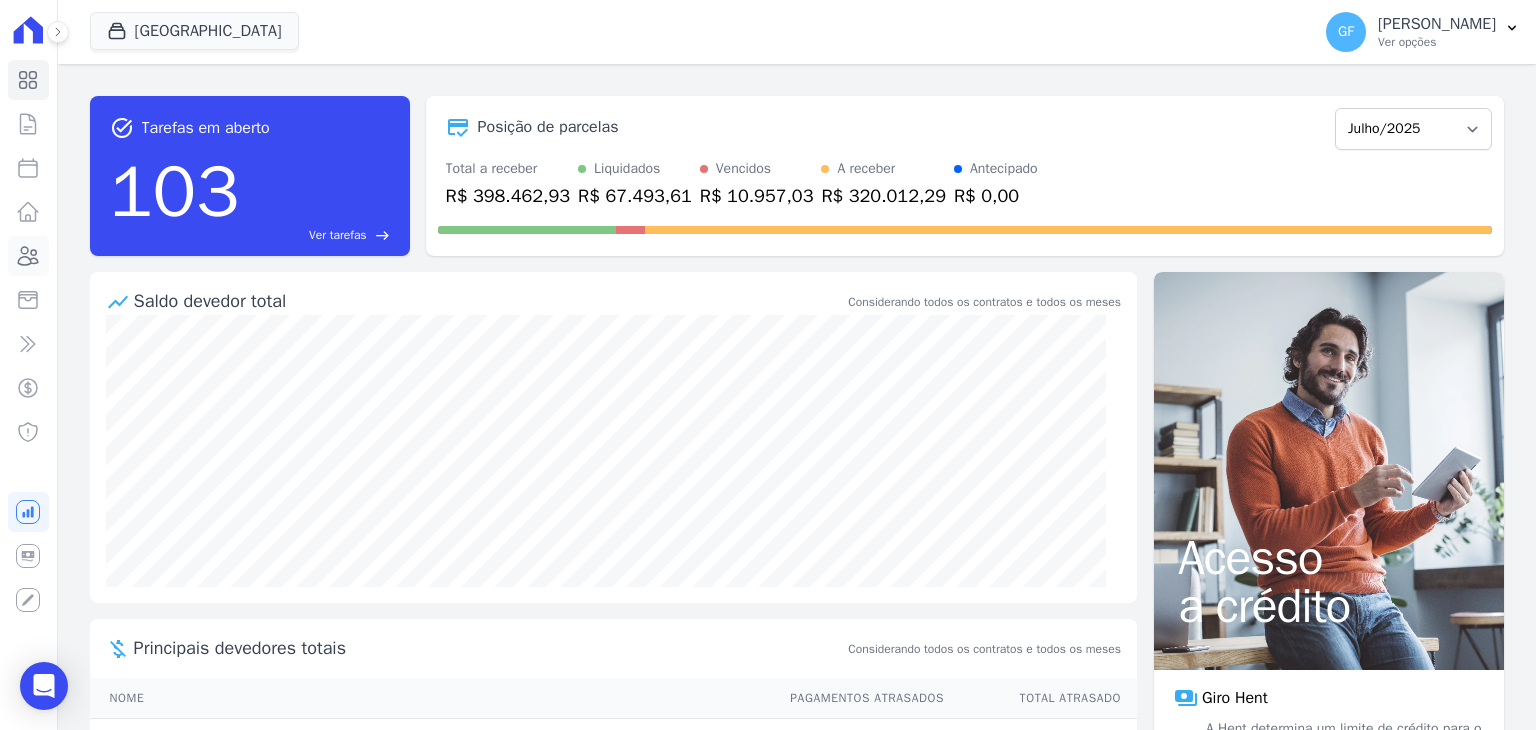 click 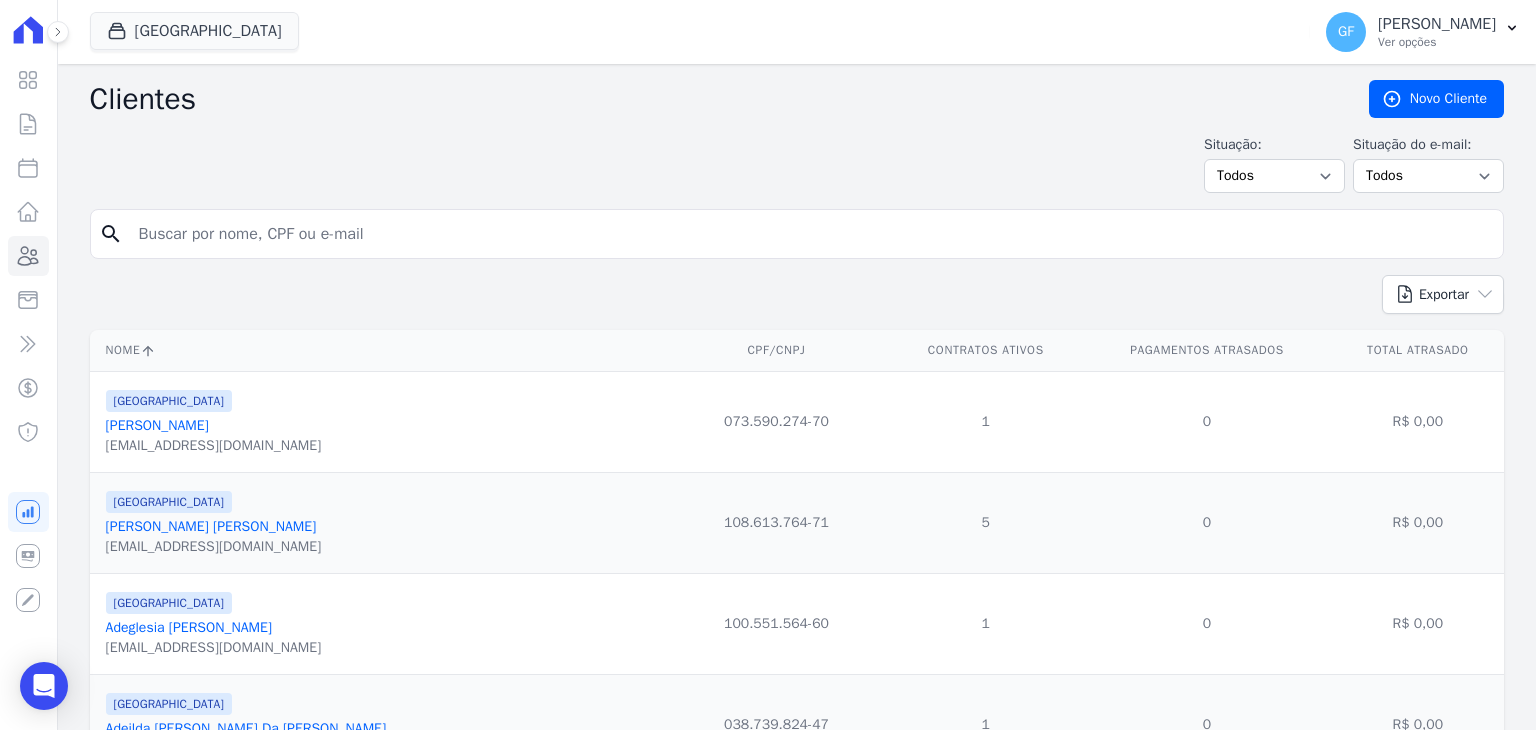 drag, startPoint x: 387, startPoint y: 201, endPoint x: 376, endPoint y: 225, distance: 26.400757 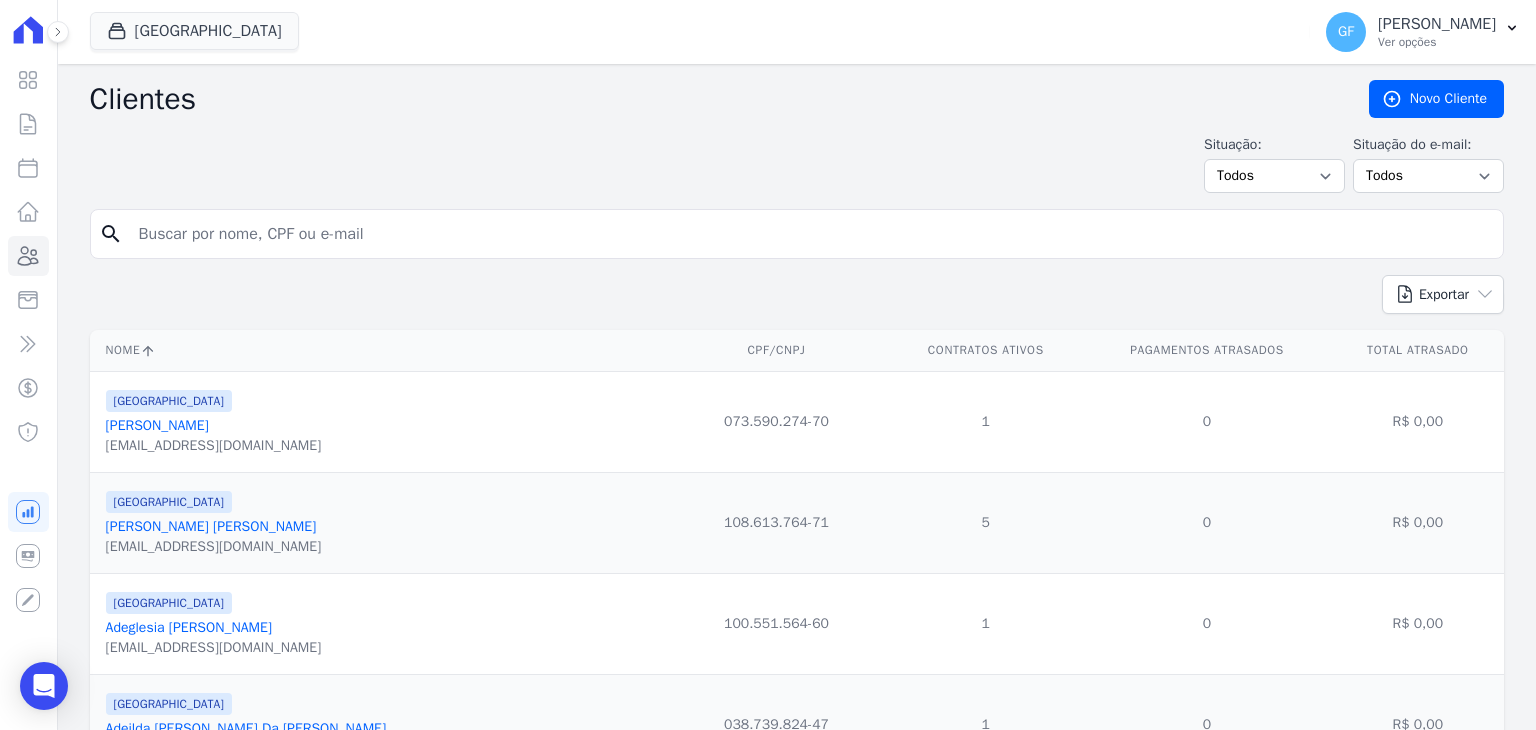 click at bounding box center (811, 234) 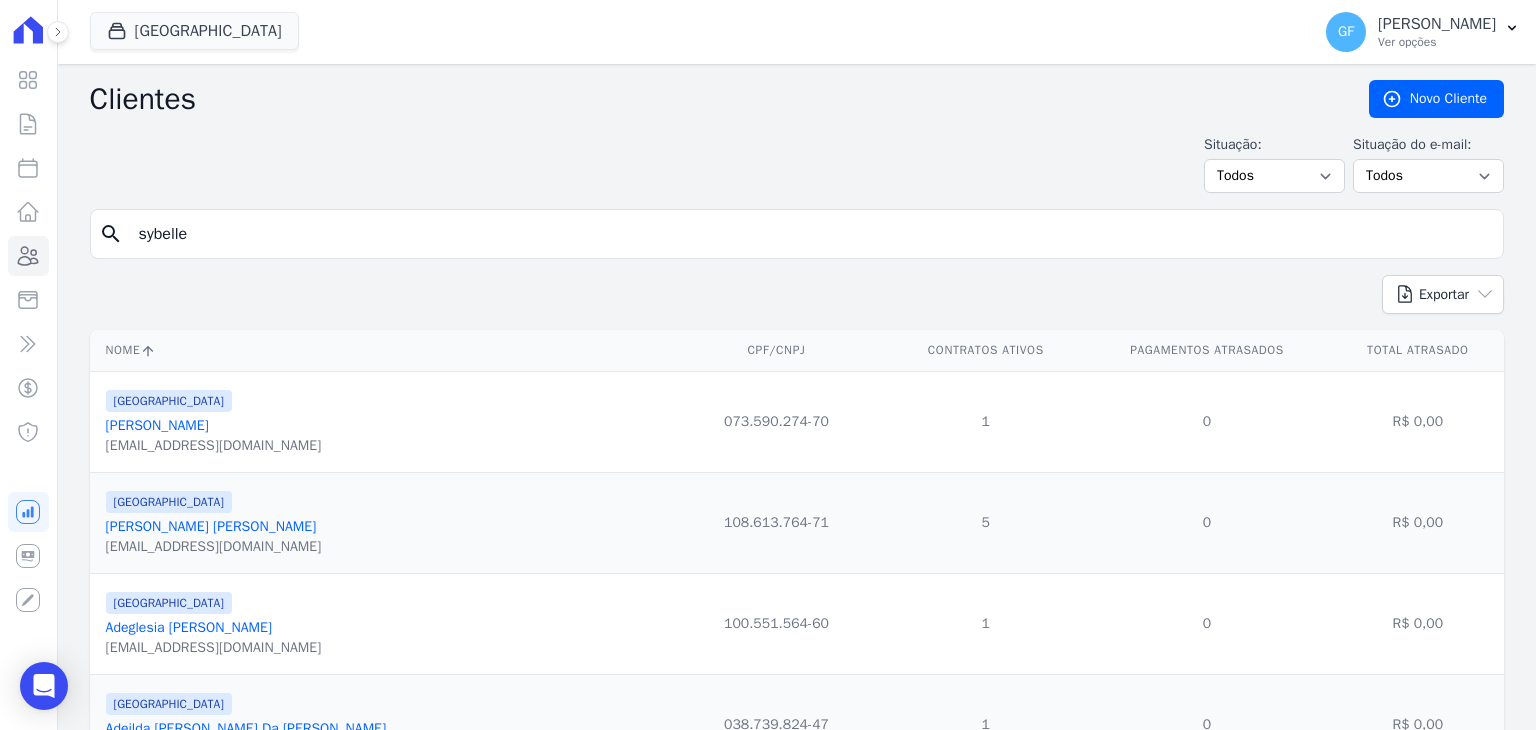 type on "sybelle" 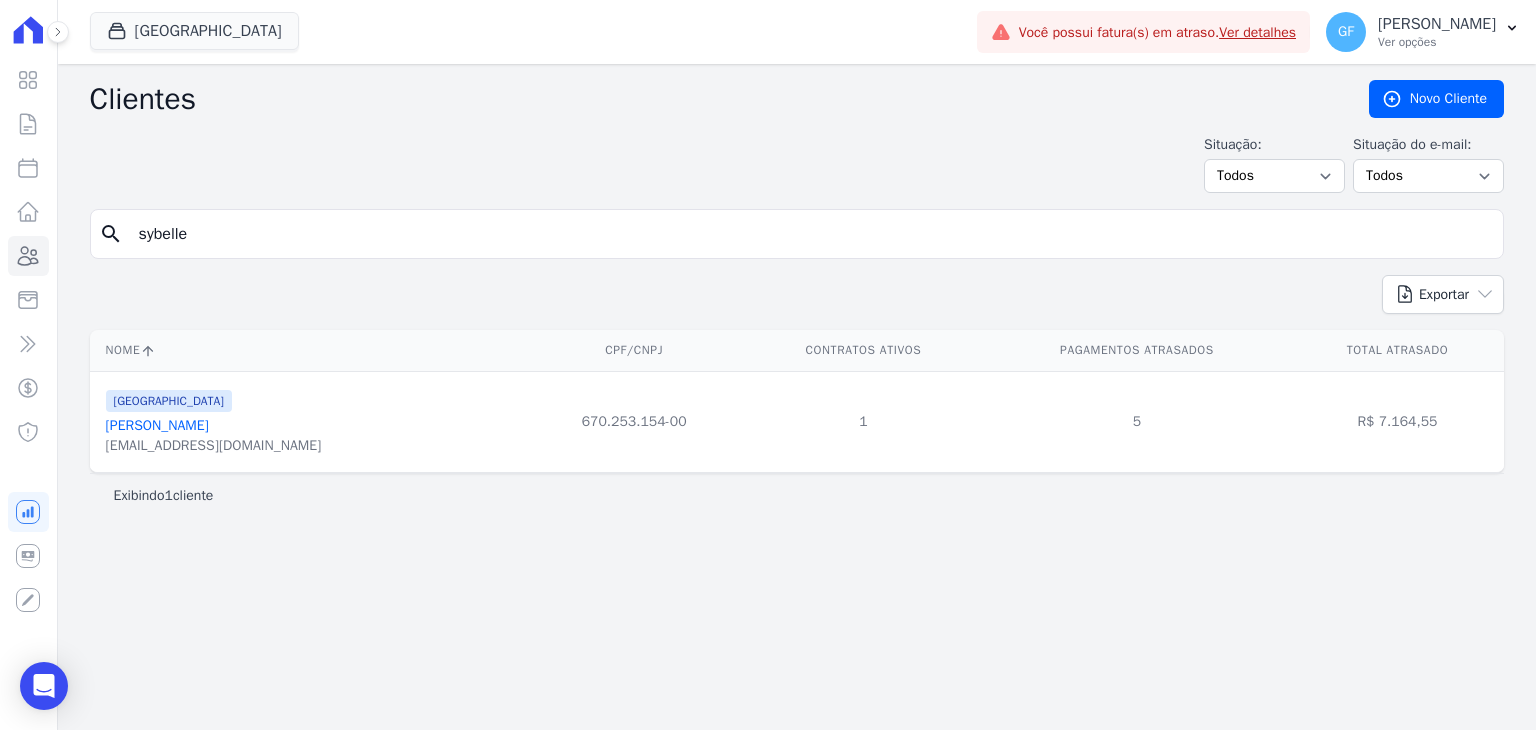 click on "[PERSON_NAME]" at bounding box center (157, 425) 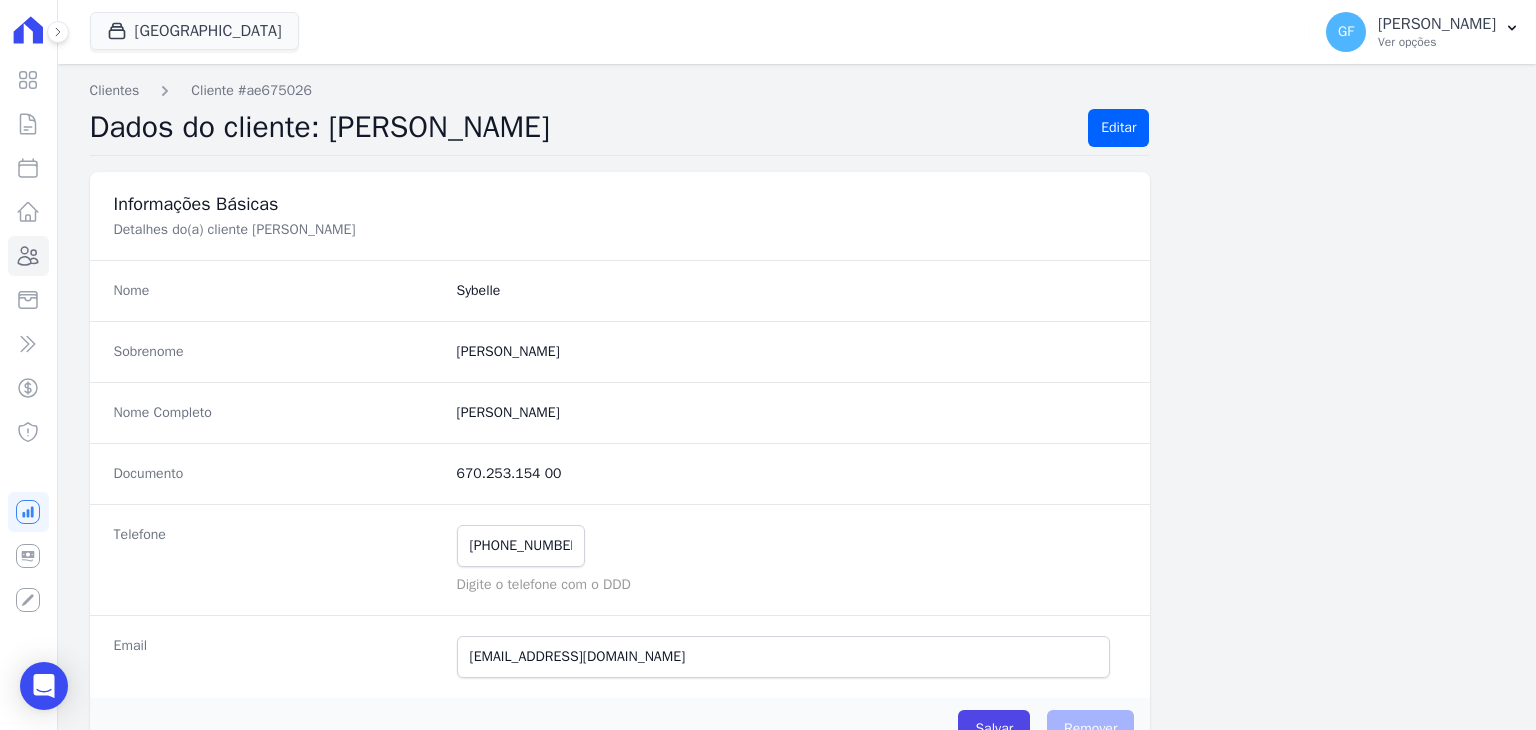 scroll, scrollTop: 582, scrollLeft: 0, axis: vertical 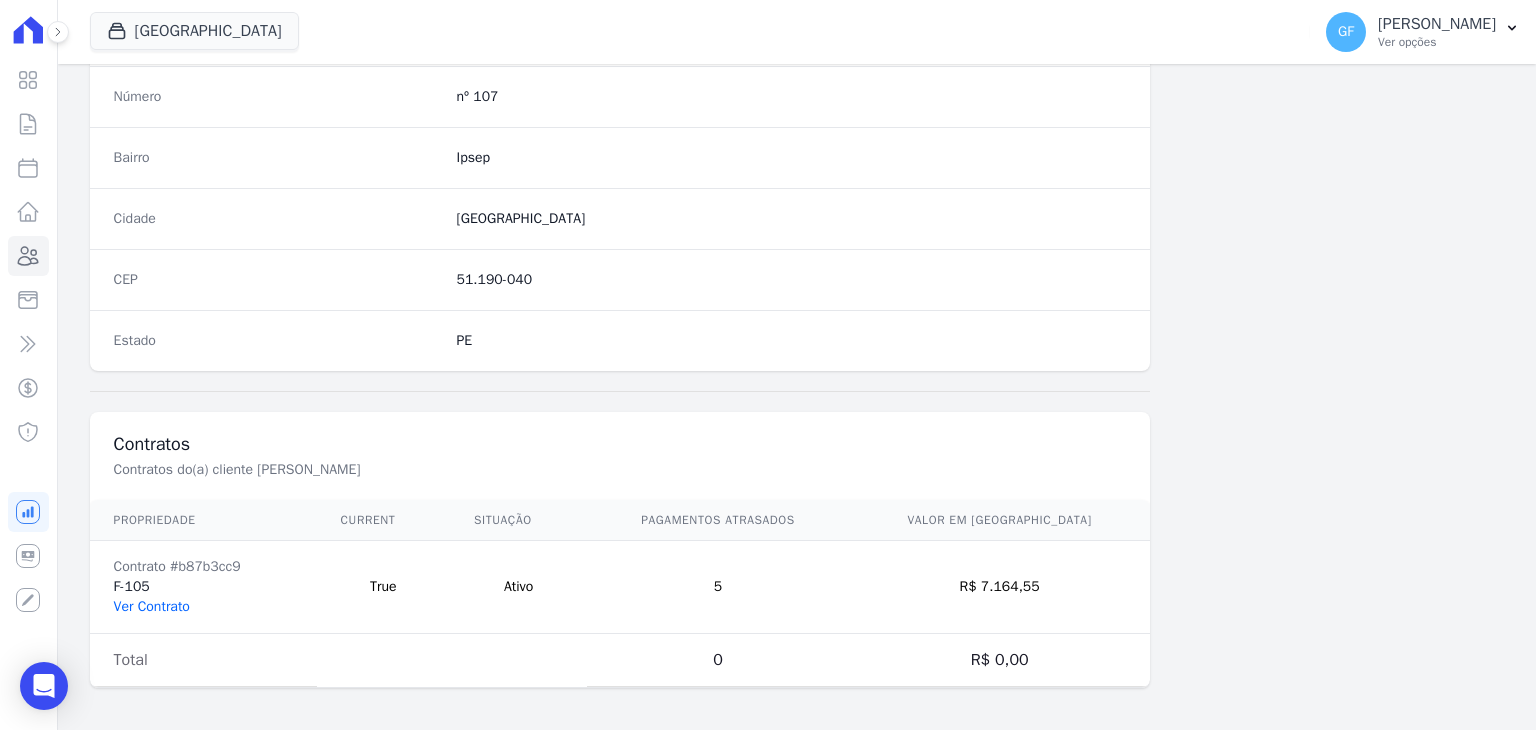 click on "Ver Contrato" at bounding box center (152, 606) 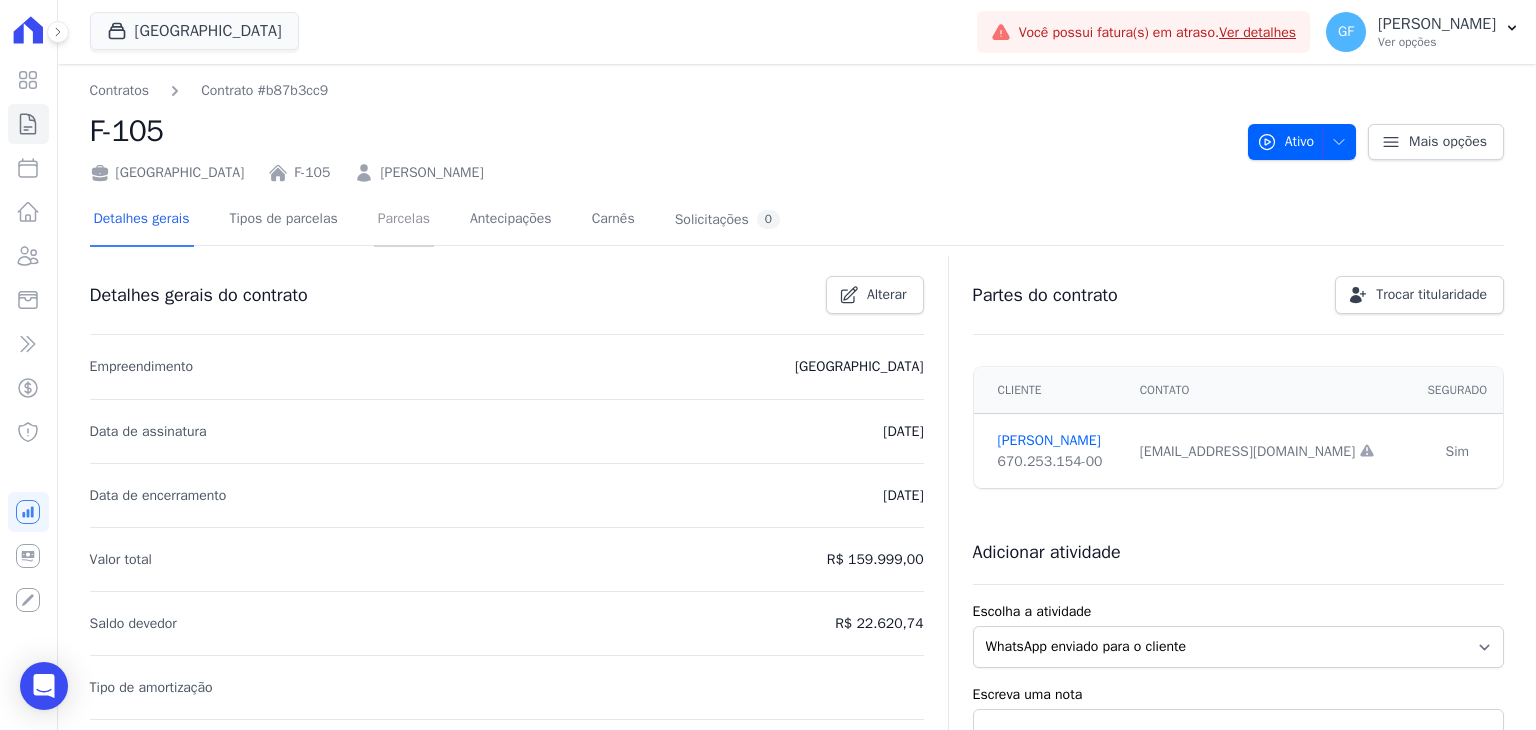 click on "Parcelas" at bounding box center [404, 220] 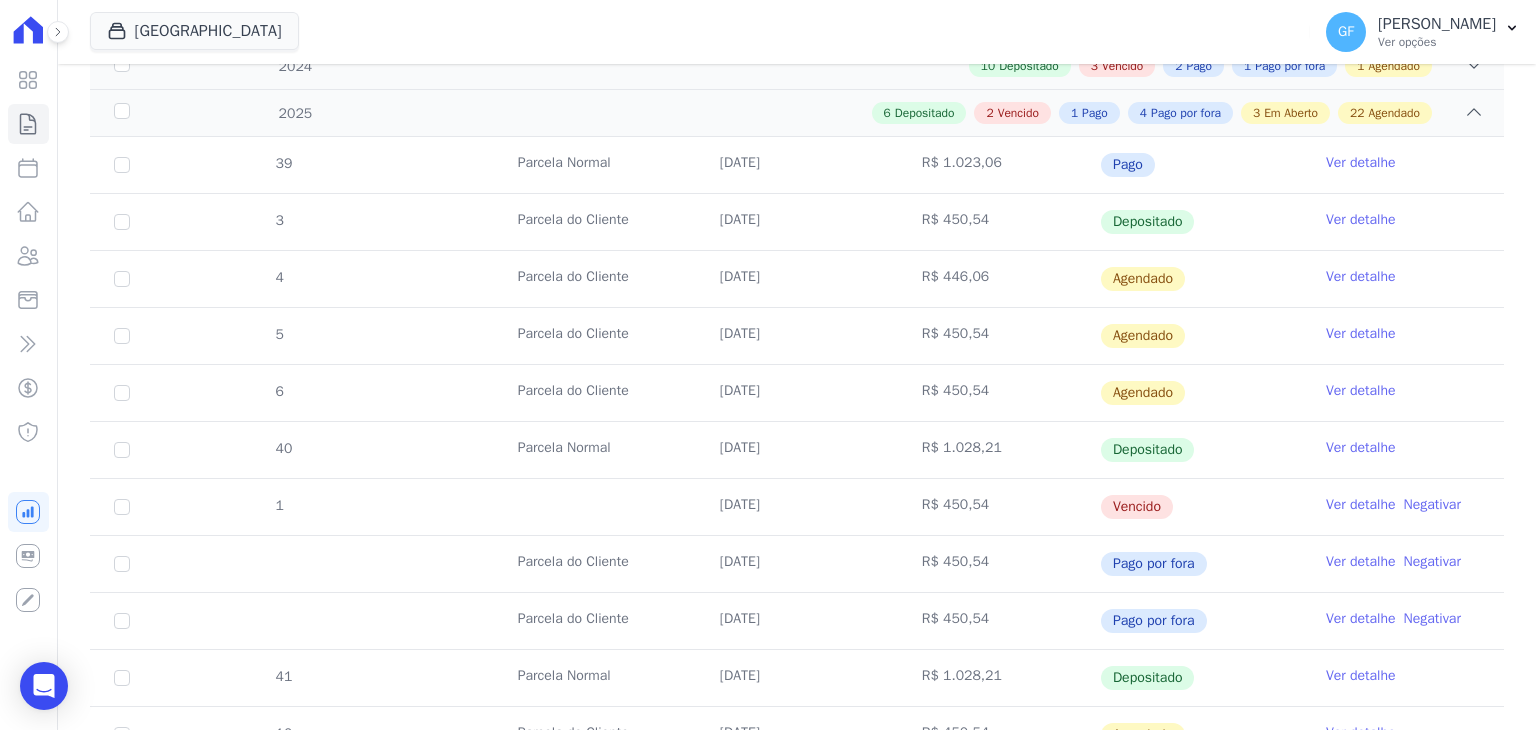 scroll, scrollTop: 500, scrollLeft: 0, axis: vertical 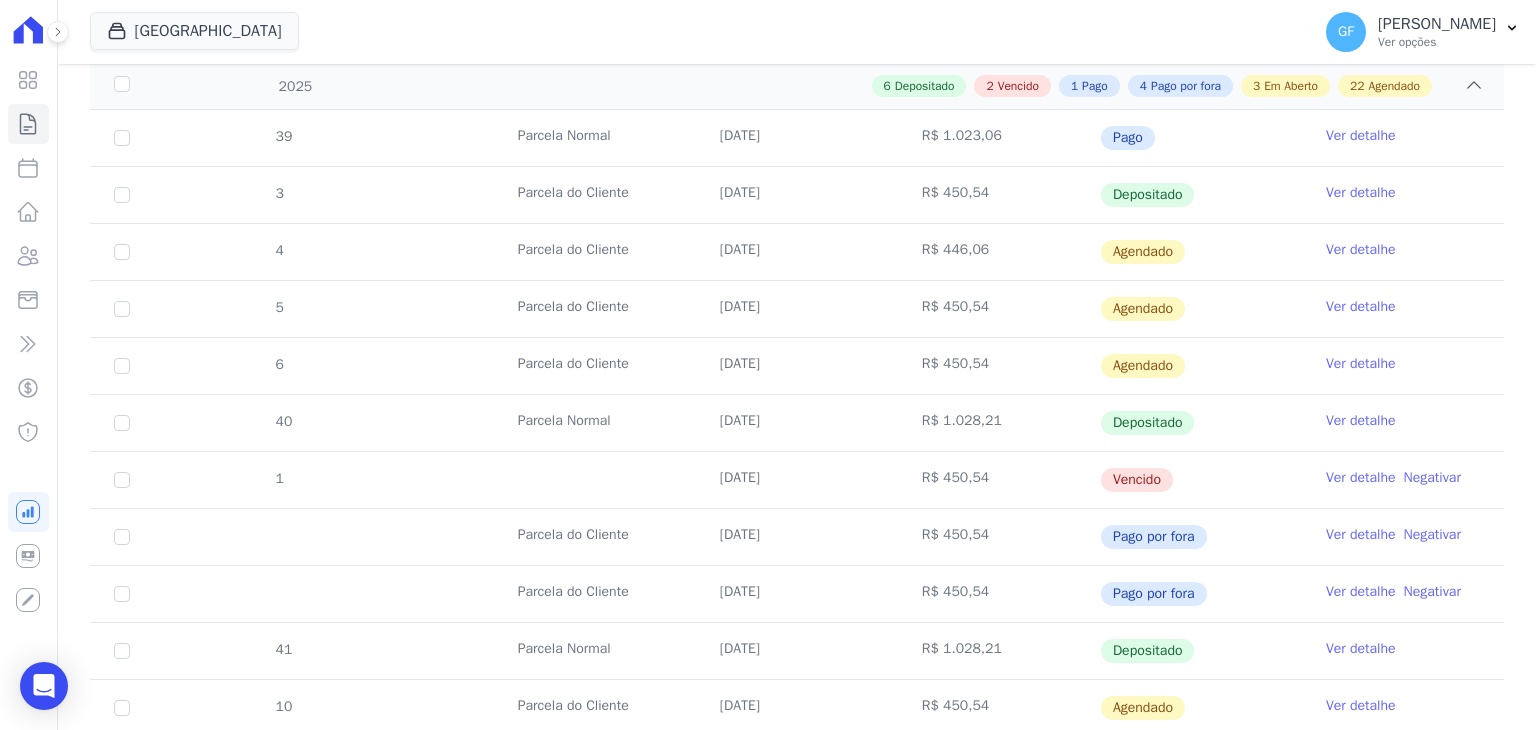 drag, startPoint x: 786, startPoint y: 486, endPoint x: 1019, endPoint y: 480, distance: 233.07724 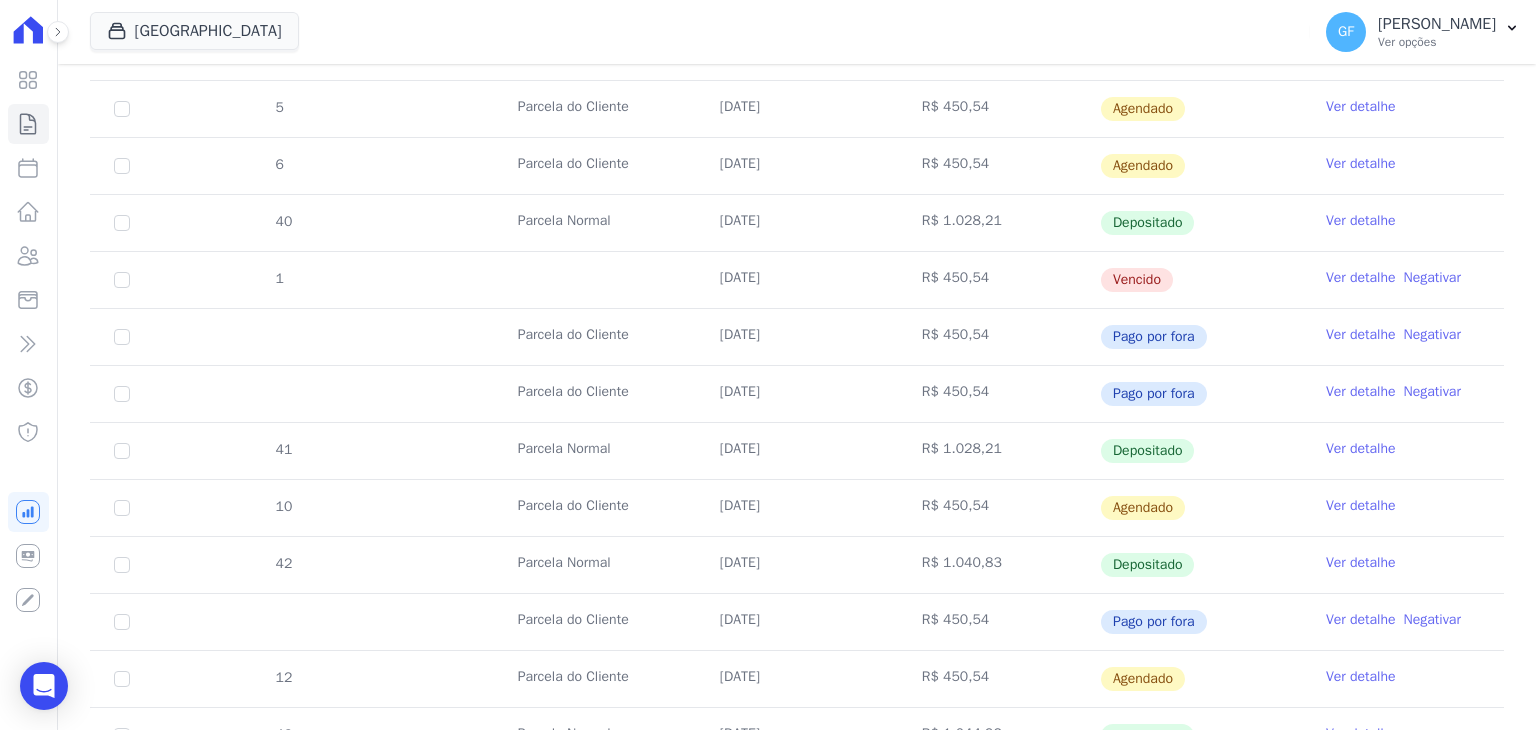scroll, scrollTop: 800, scrollLeft: 0, axis: vertical 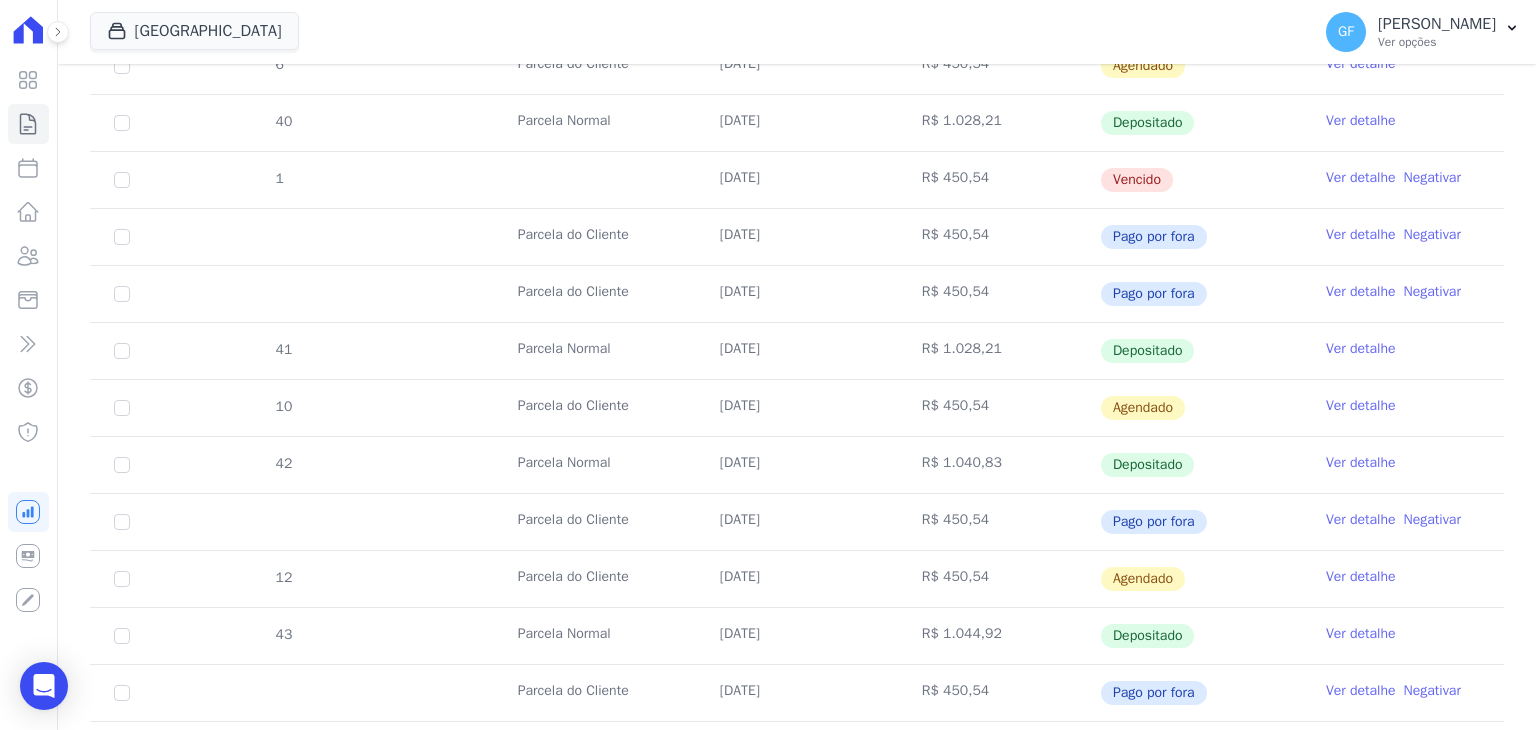 drag, startPoint x: 708, startPoint y: 516, endPoint x: 972, endPoint y: 511, distance: 264.04733 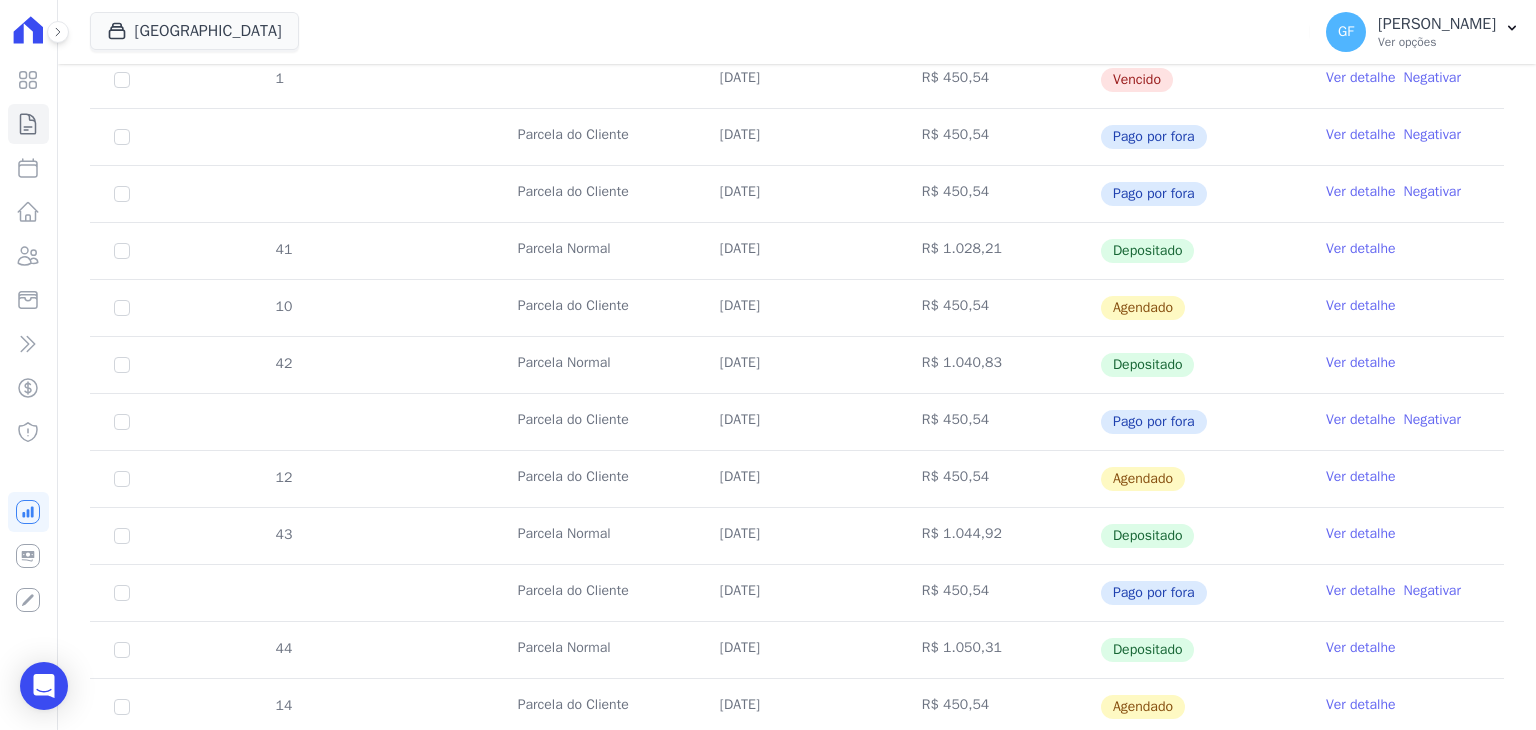 drag, startPoint x: 710, startPoint y: 578, endPoint x: 986, endPoint y: 566, distance: 276.26074 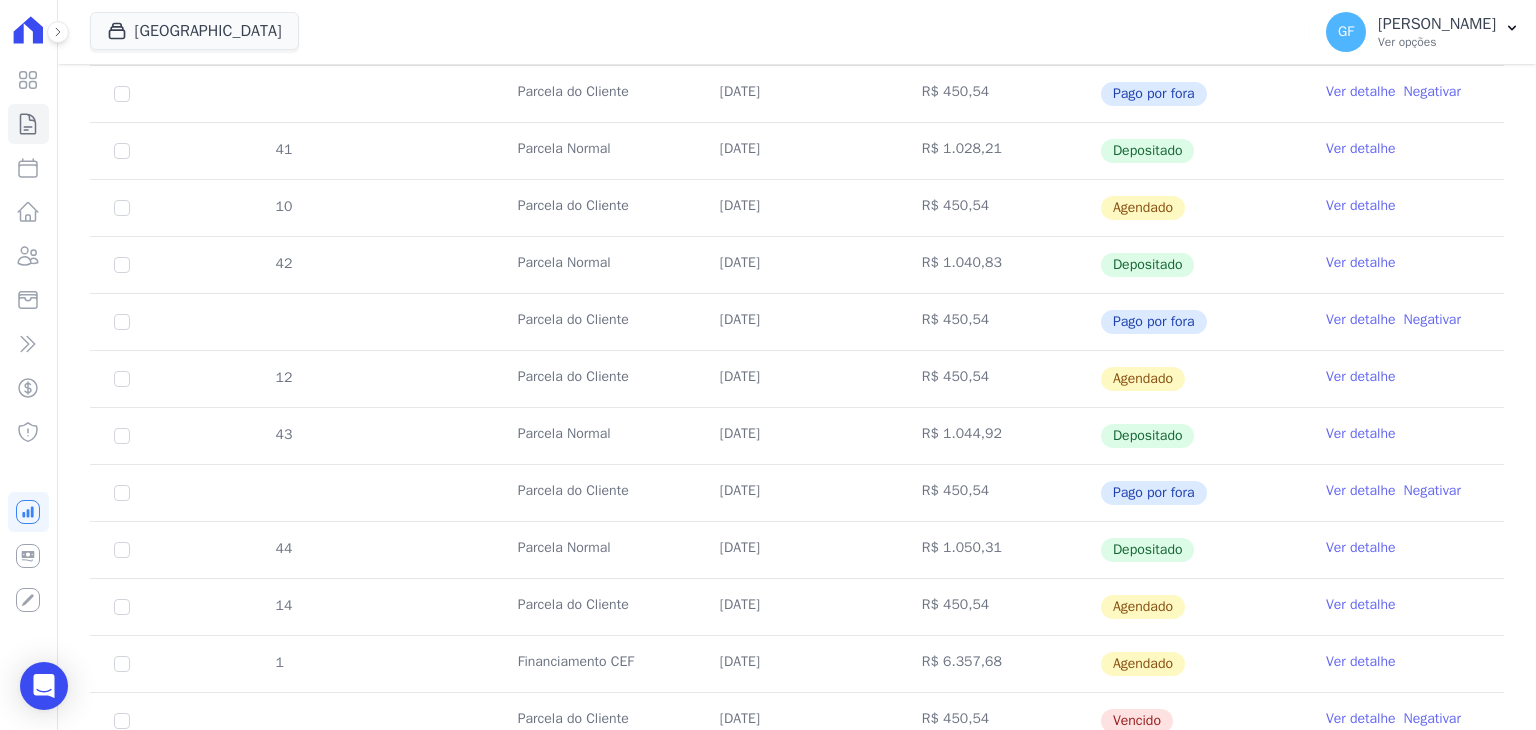 scroll, scrollTop: 1100, scrollLeft: 0, axis: vertical 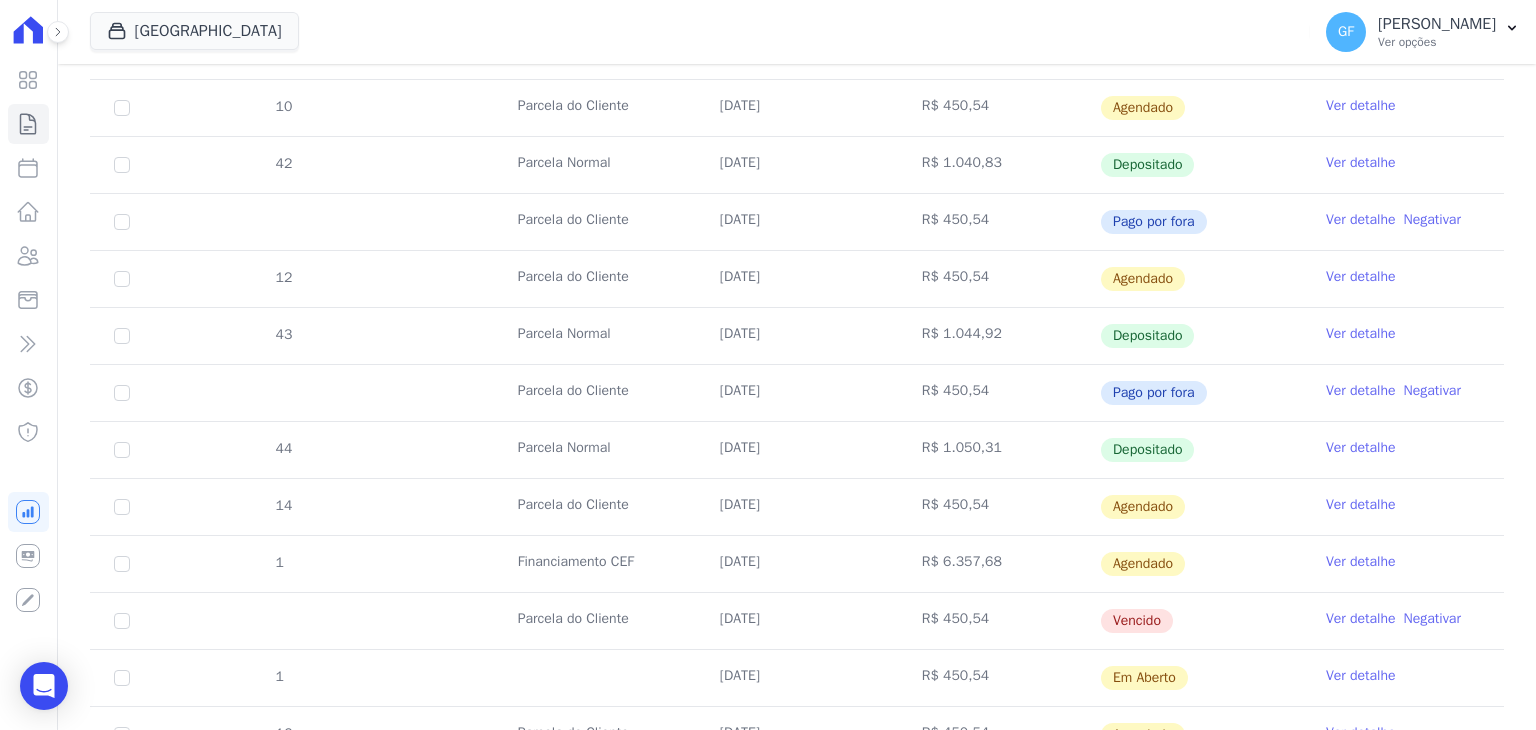 drag, startPoint x: 705, startPoint y: 611, endPoint x: 1050, endPoint y: 610, distance: 345.00143 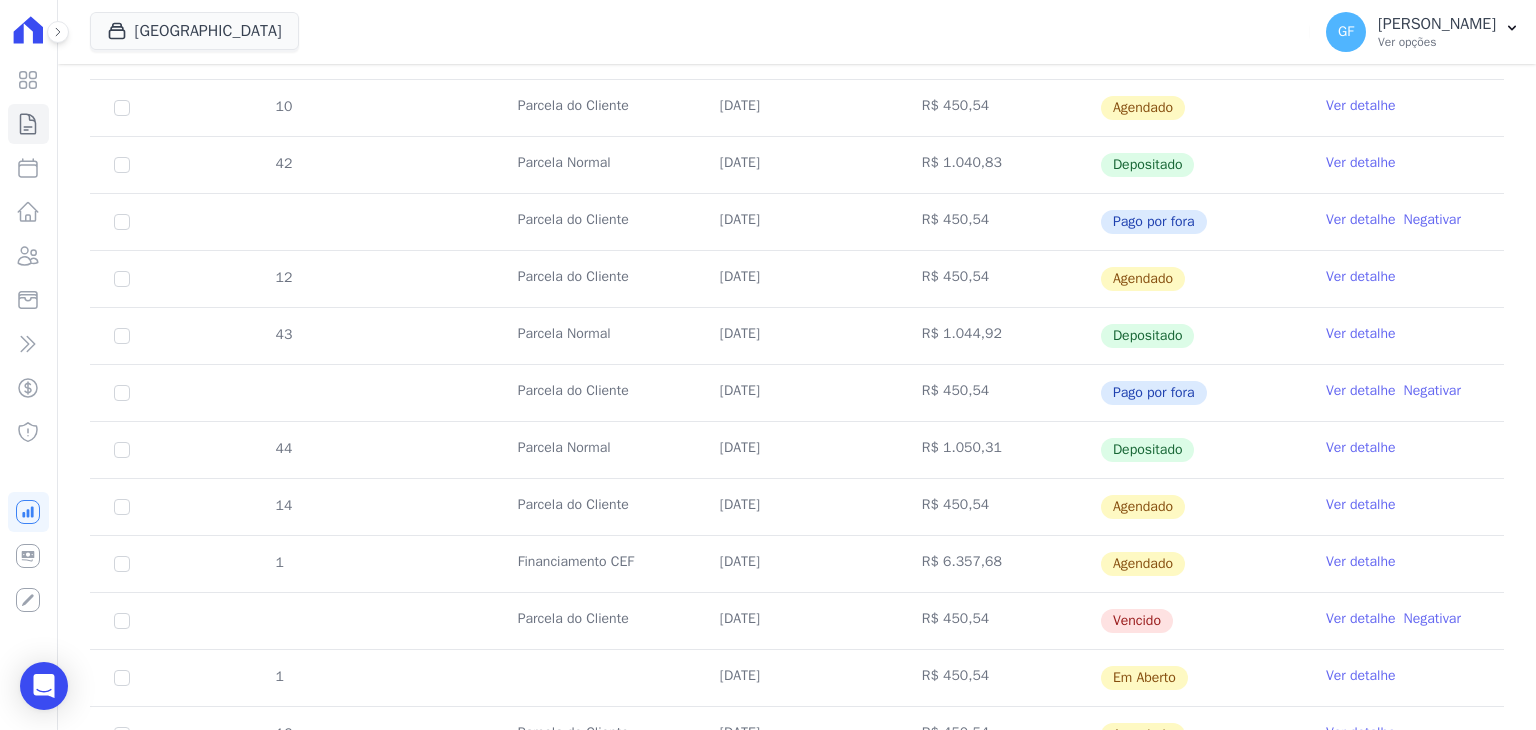 click on "Ver detalhe" at bounding box center (1361, 619) 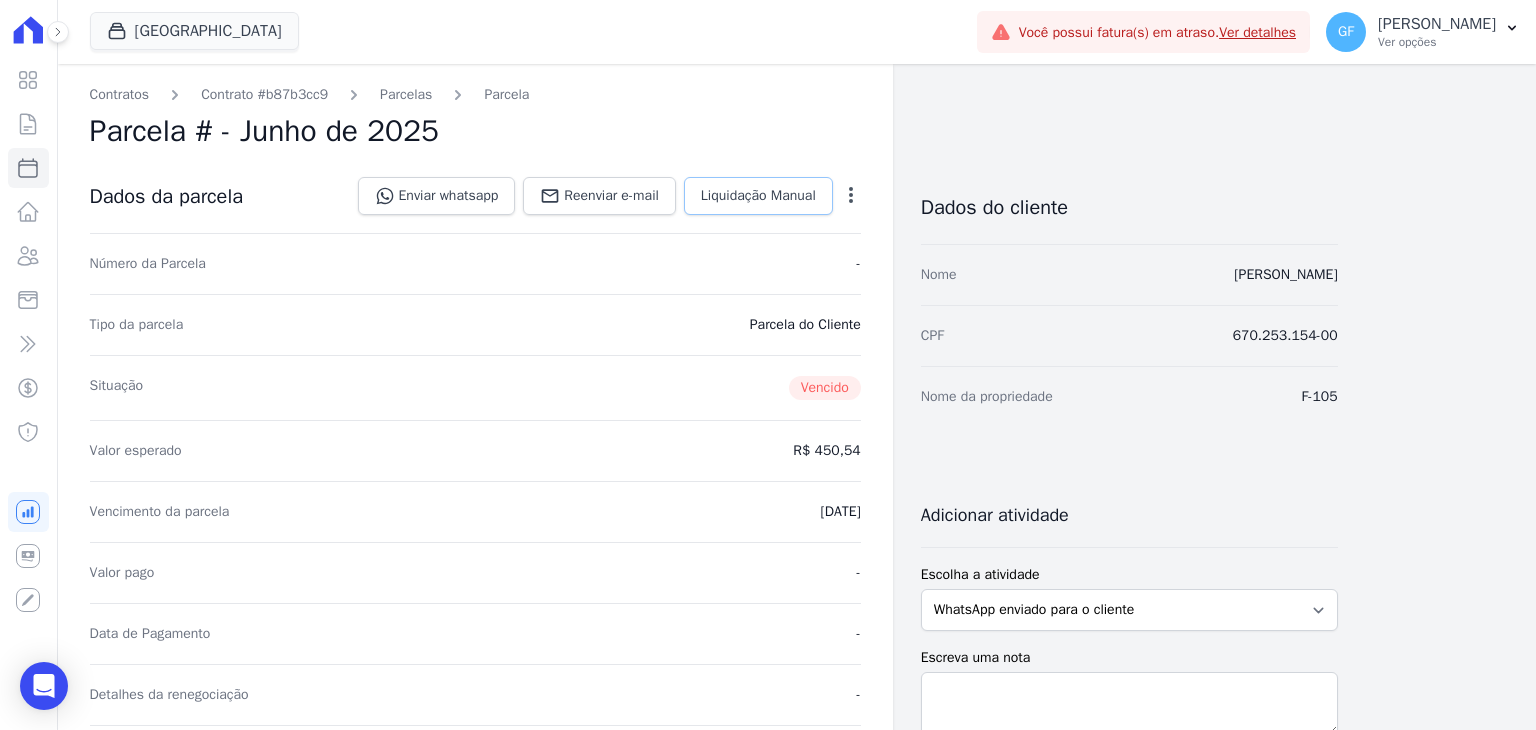 click on "Liquidação Manual" at bounding box center [758, 196] 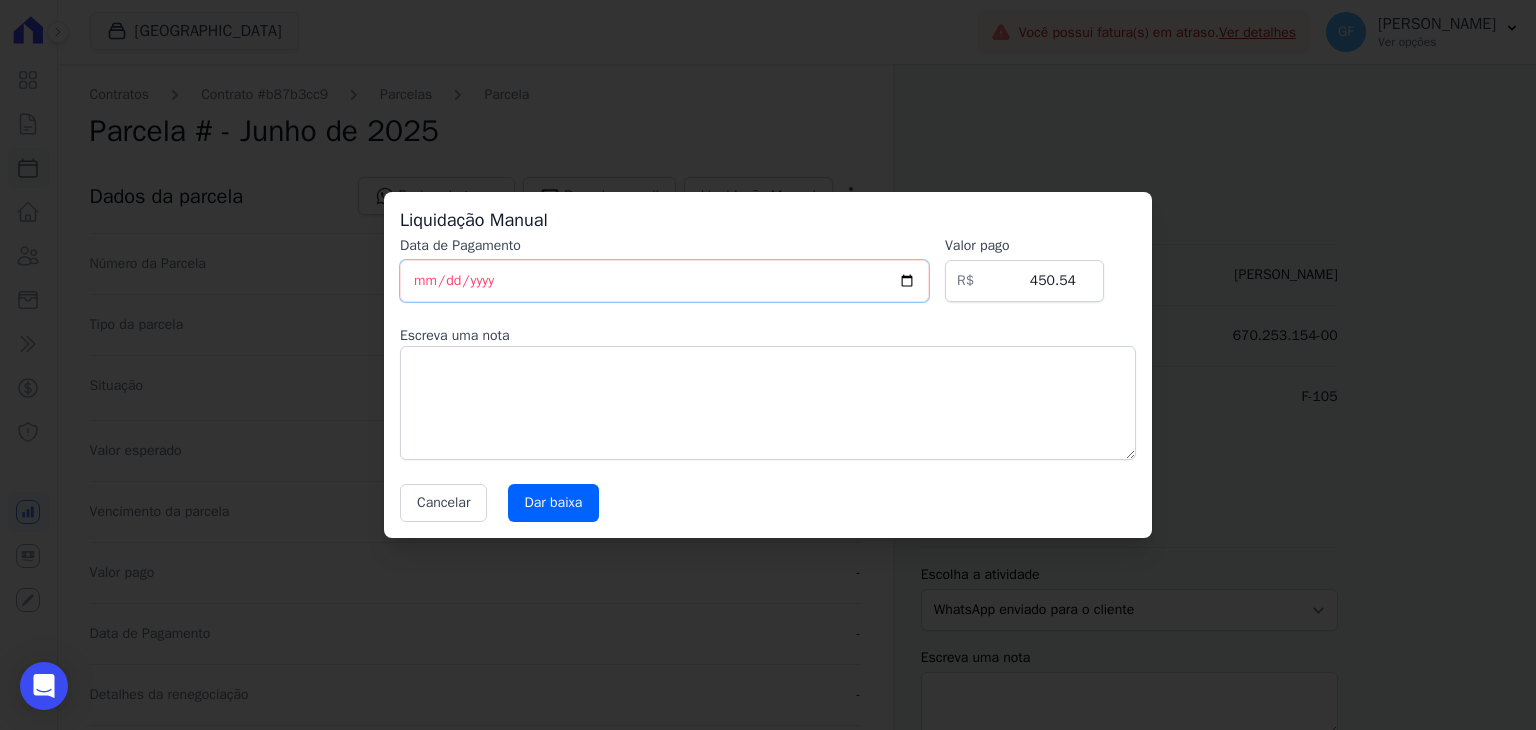 click on "[DATE]" at bounding box center (664, 281) 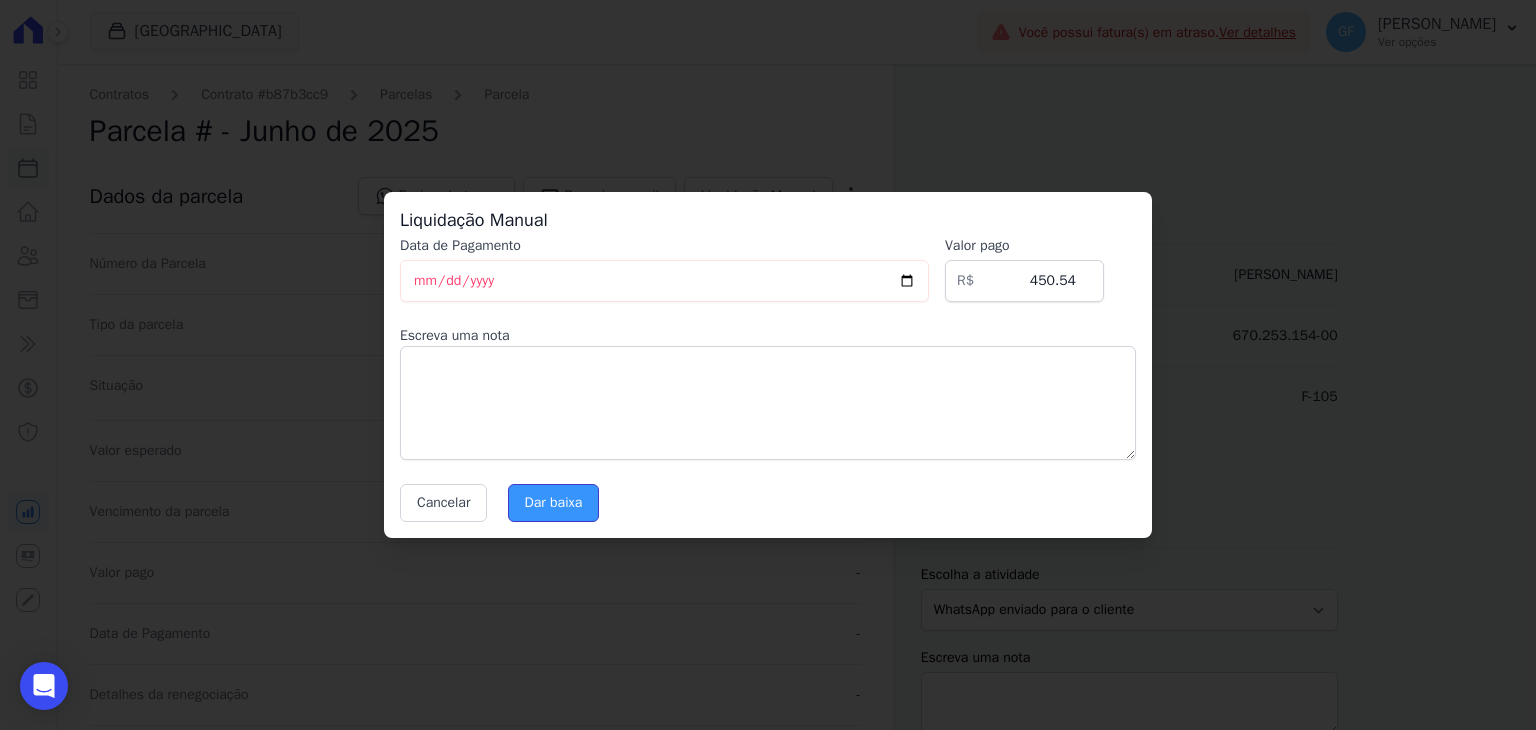 click on "Dar baixa" at bounding box center (554, 503) 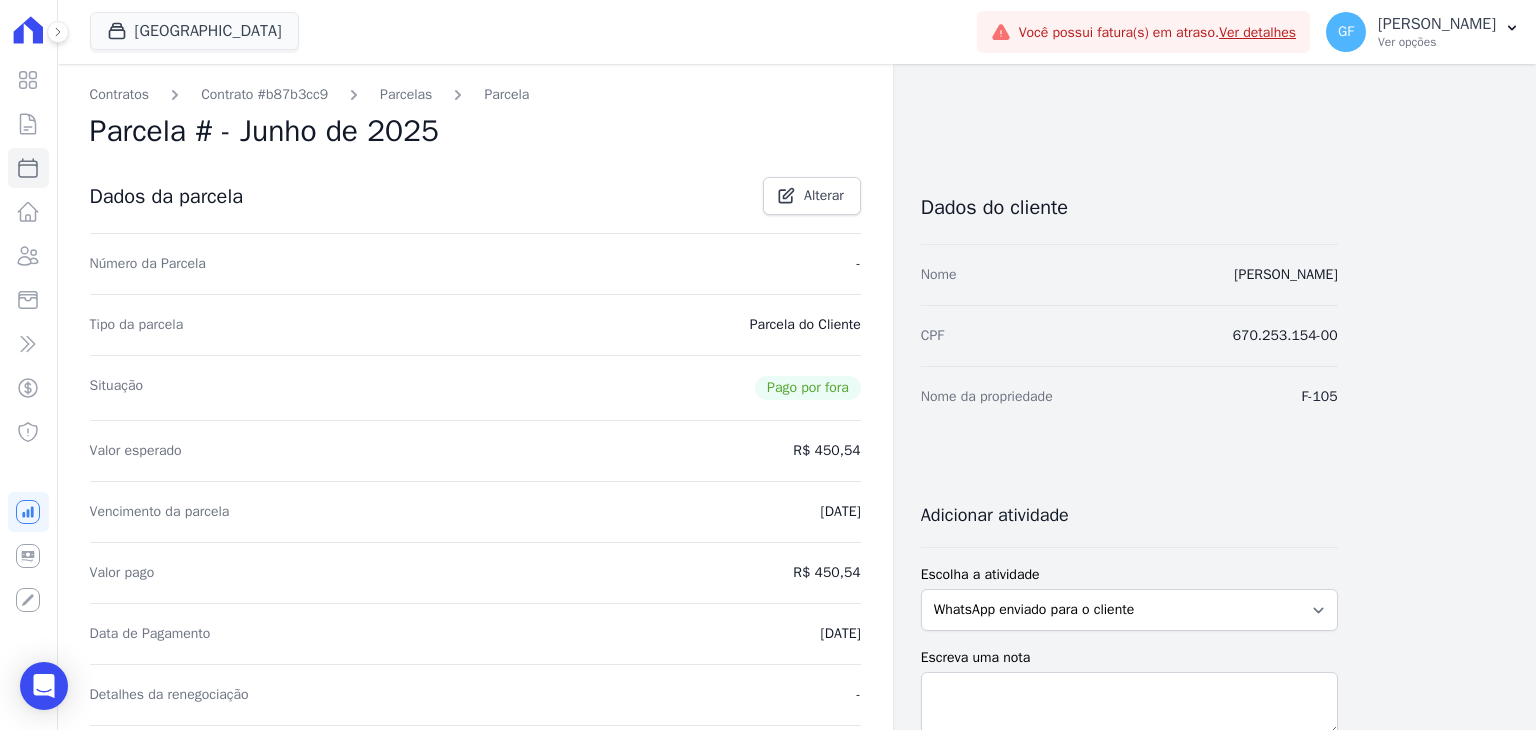 click on "Parcelas" at bounding box center (406, 94) 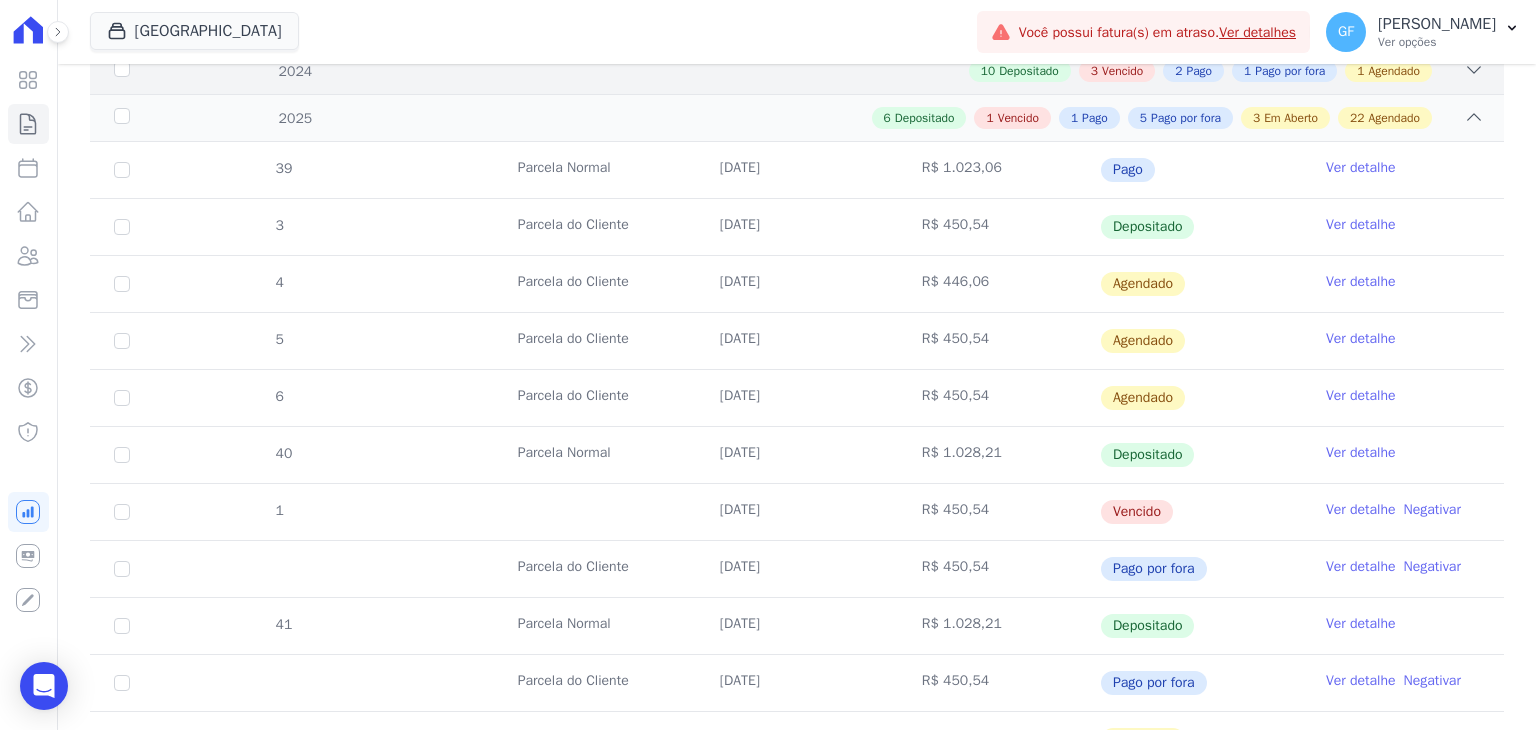 scroll, scrollTop: 500, scrollLeft: 0, axis: vertical 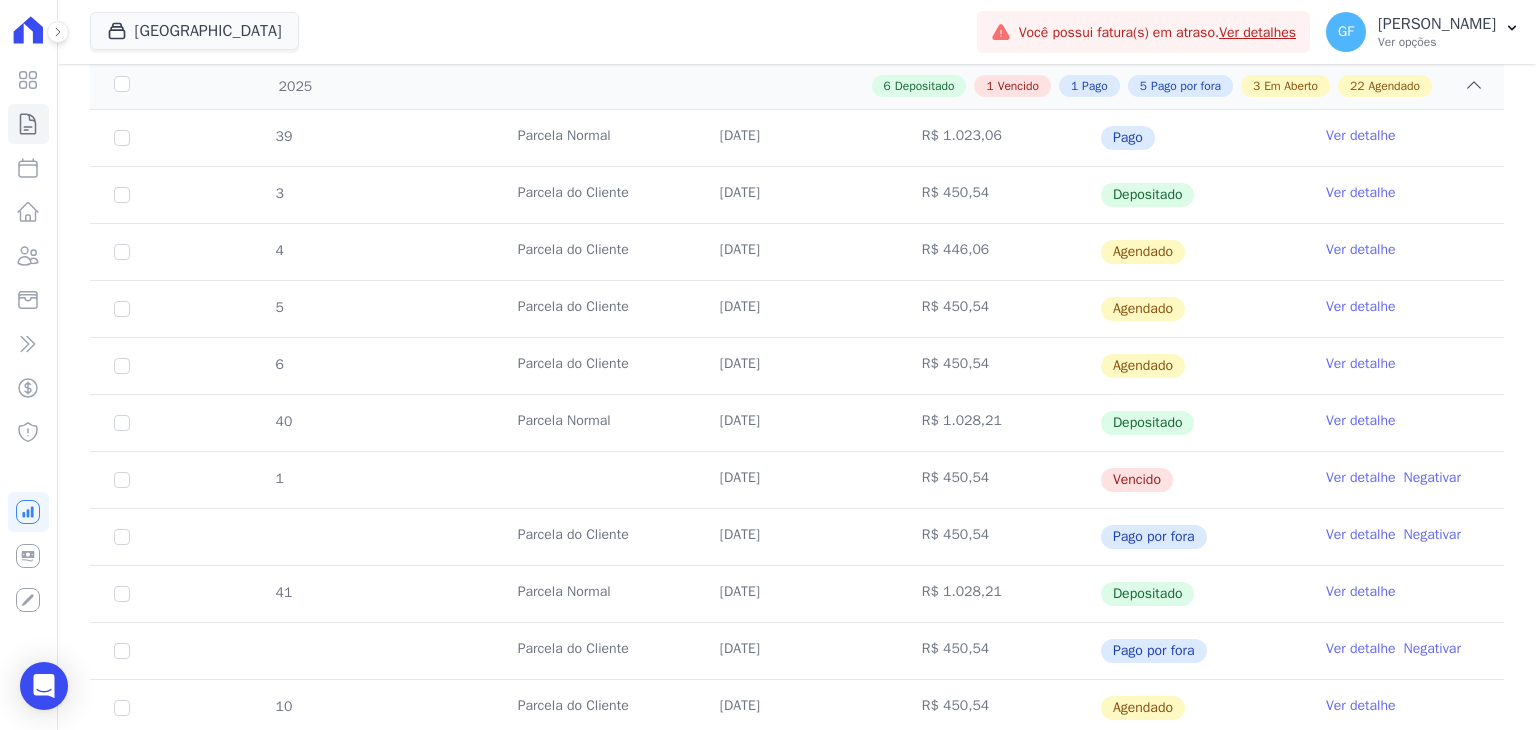 click on "Ver detalhe" at bounding box center [1361, 478] 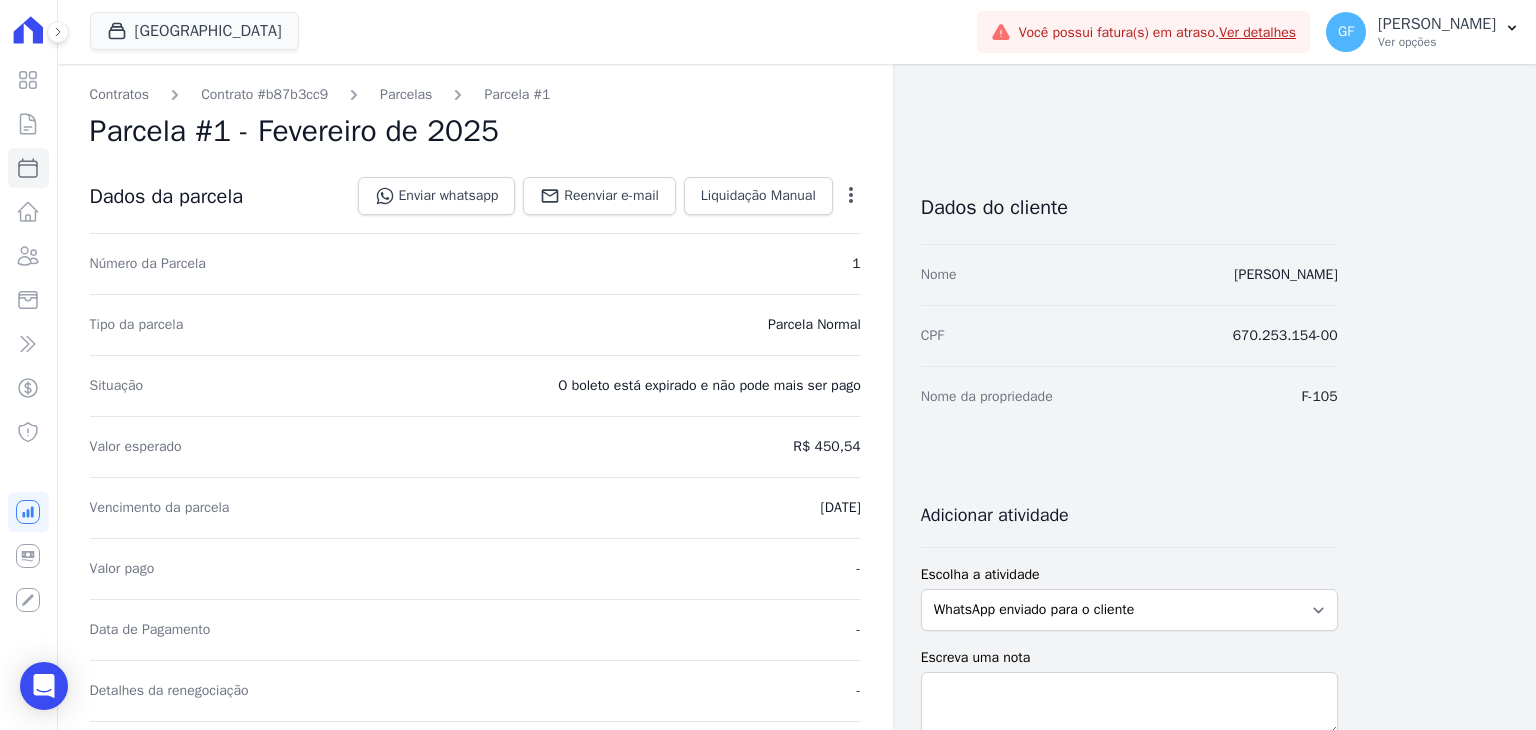 click 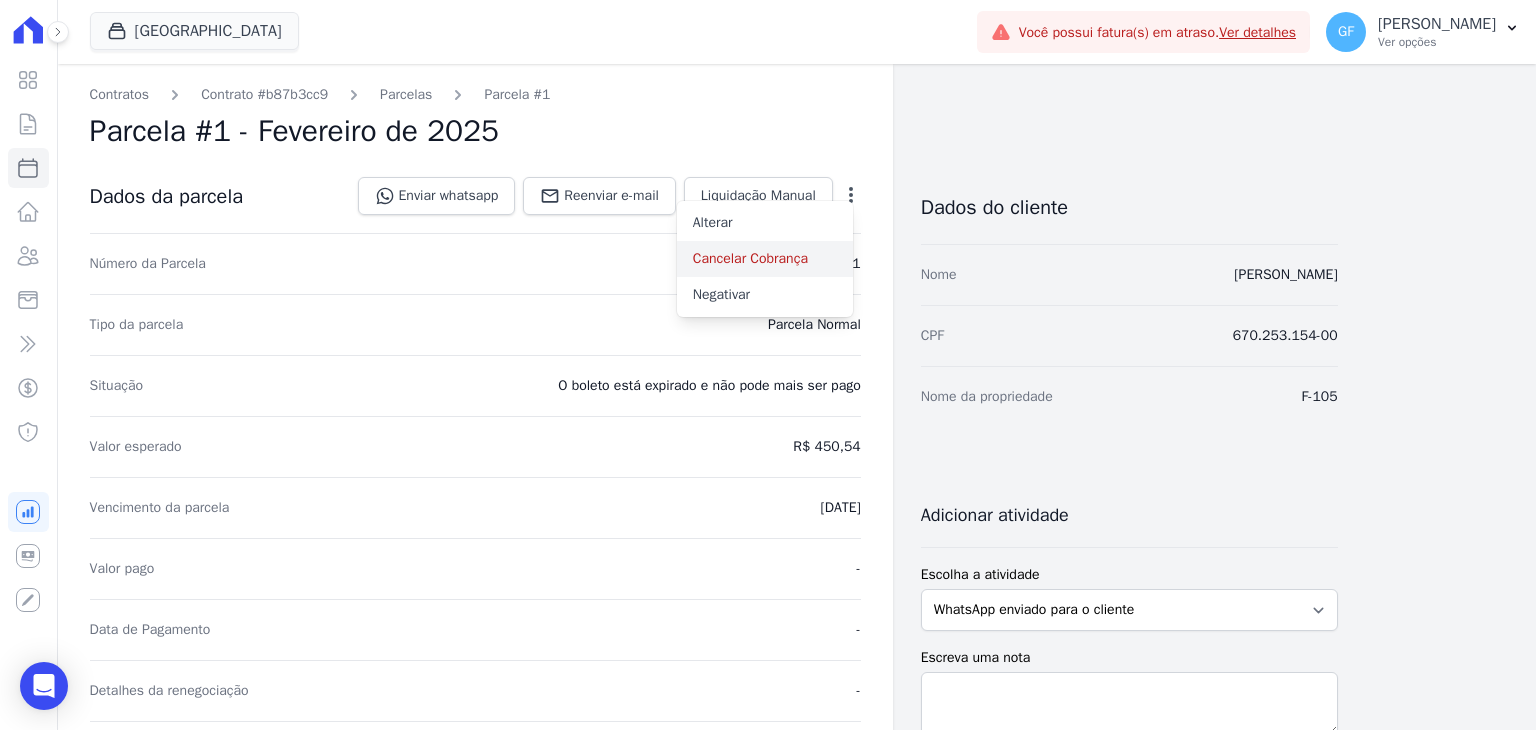 click on "Cancelar Cobrança" at bounding box center (765, 259) 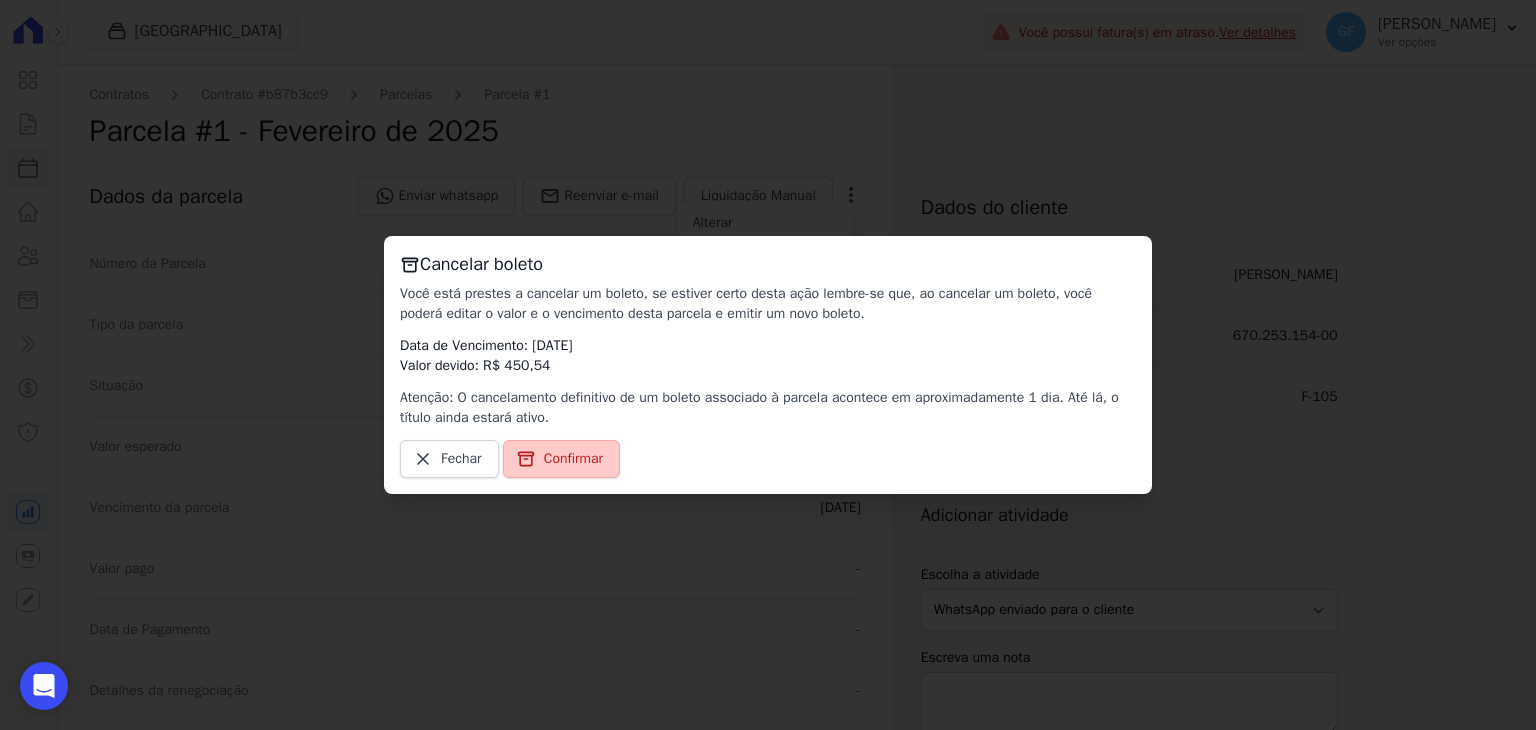 click on "Confirmar" at bounding box center (573, 459) 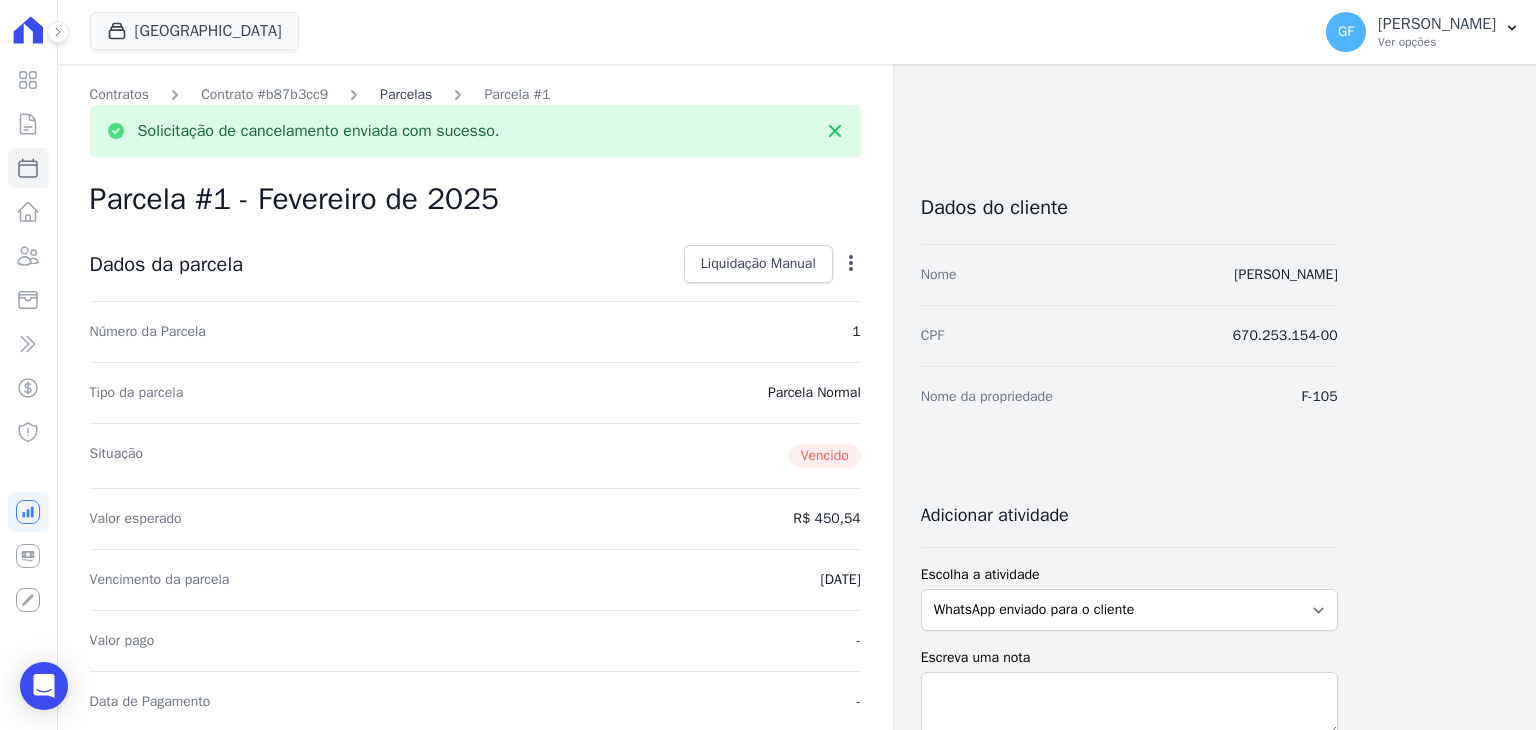 click on "Parcelas" at bounding box center (406, 94) 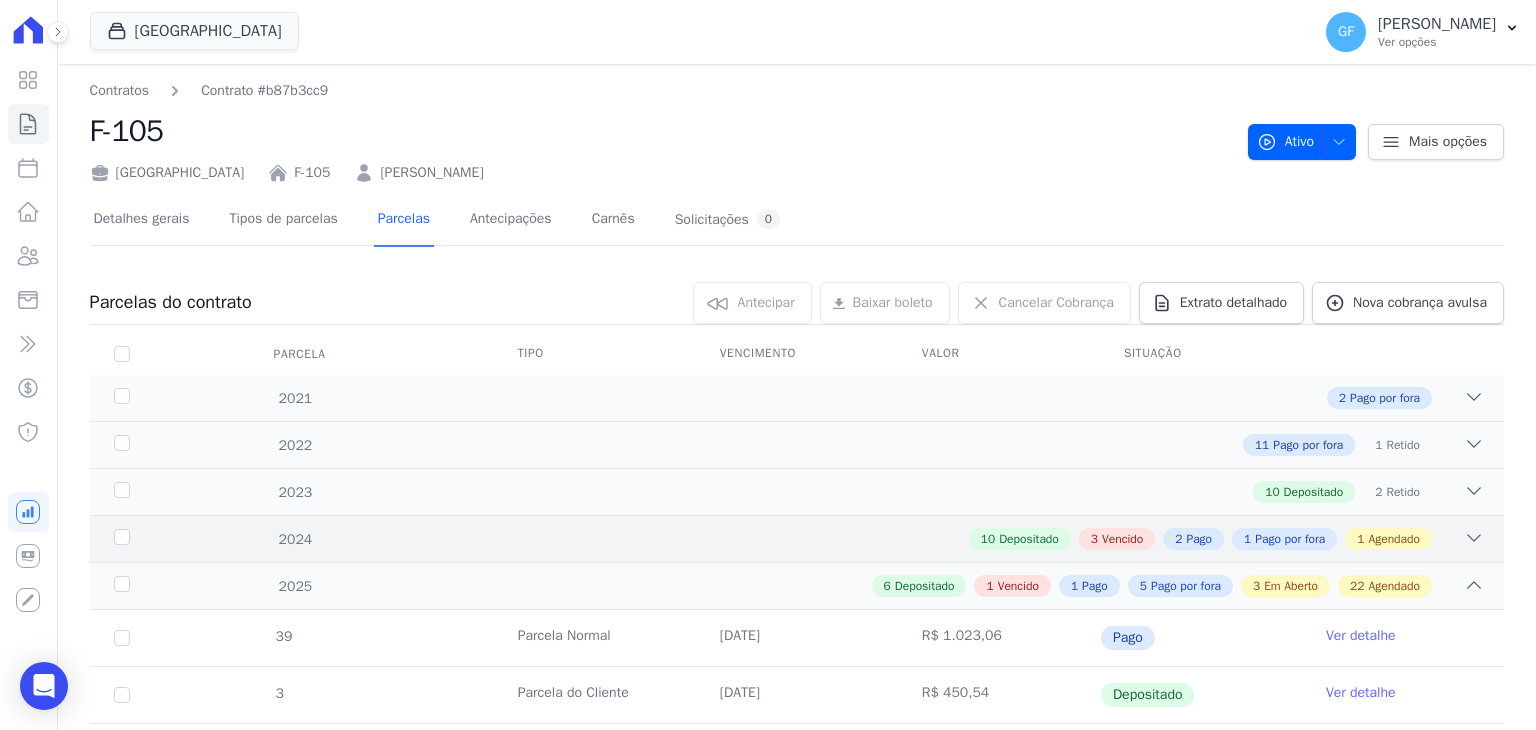 click on "10
Depositado
3
Vencido
2
Pago
1
Pago por fora
1
Agendado" at bounding box center (866, 539) 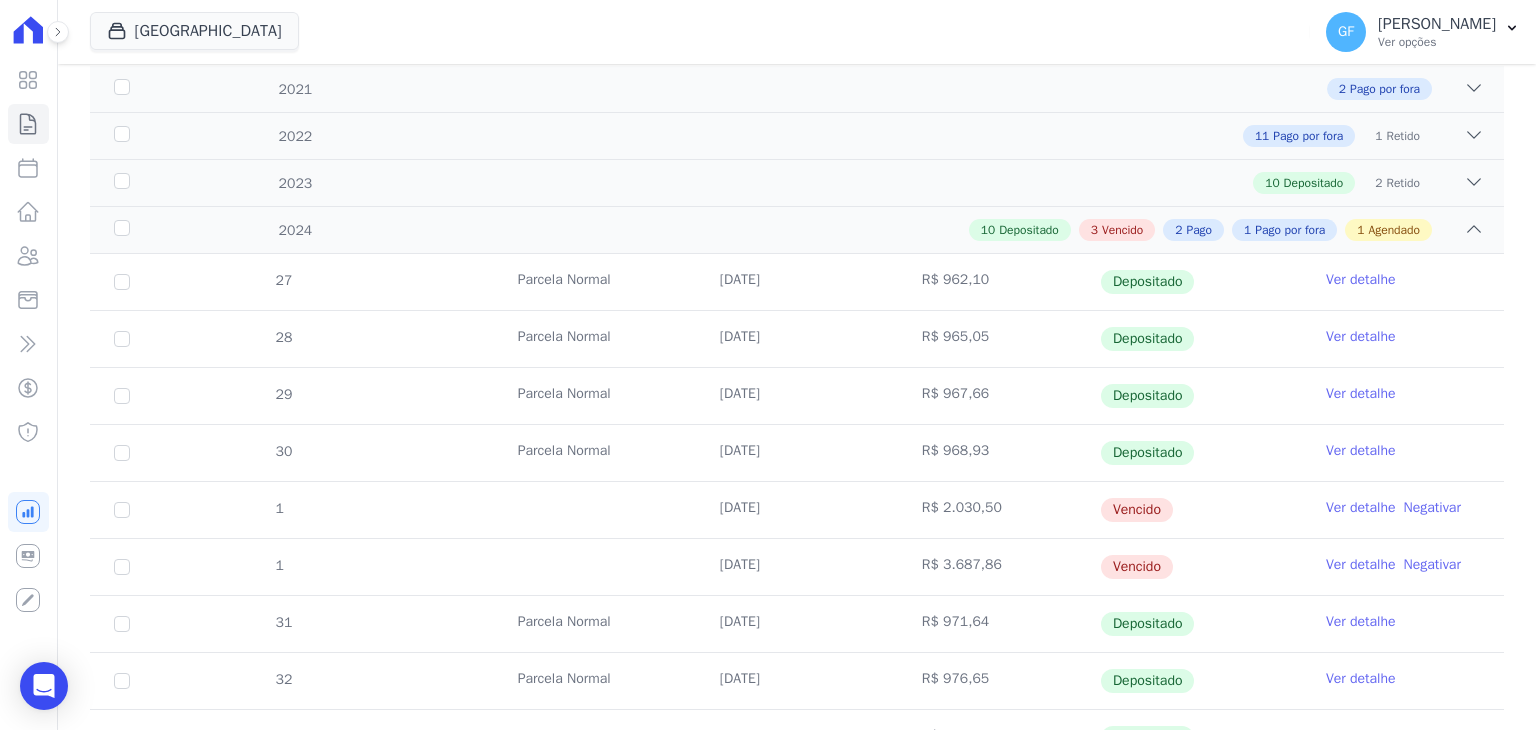 scroll, scrollTop: 376, scrollLeft: 0, axis: vertical 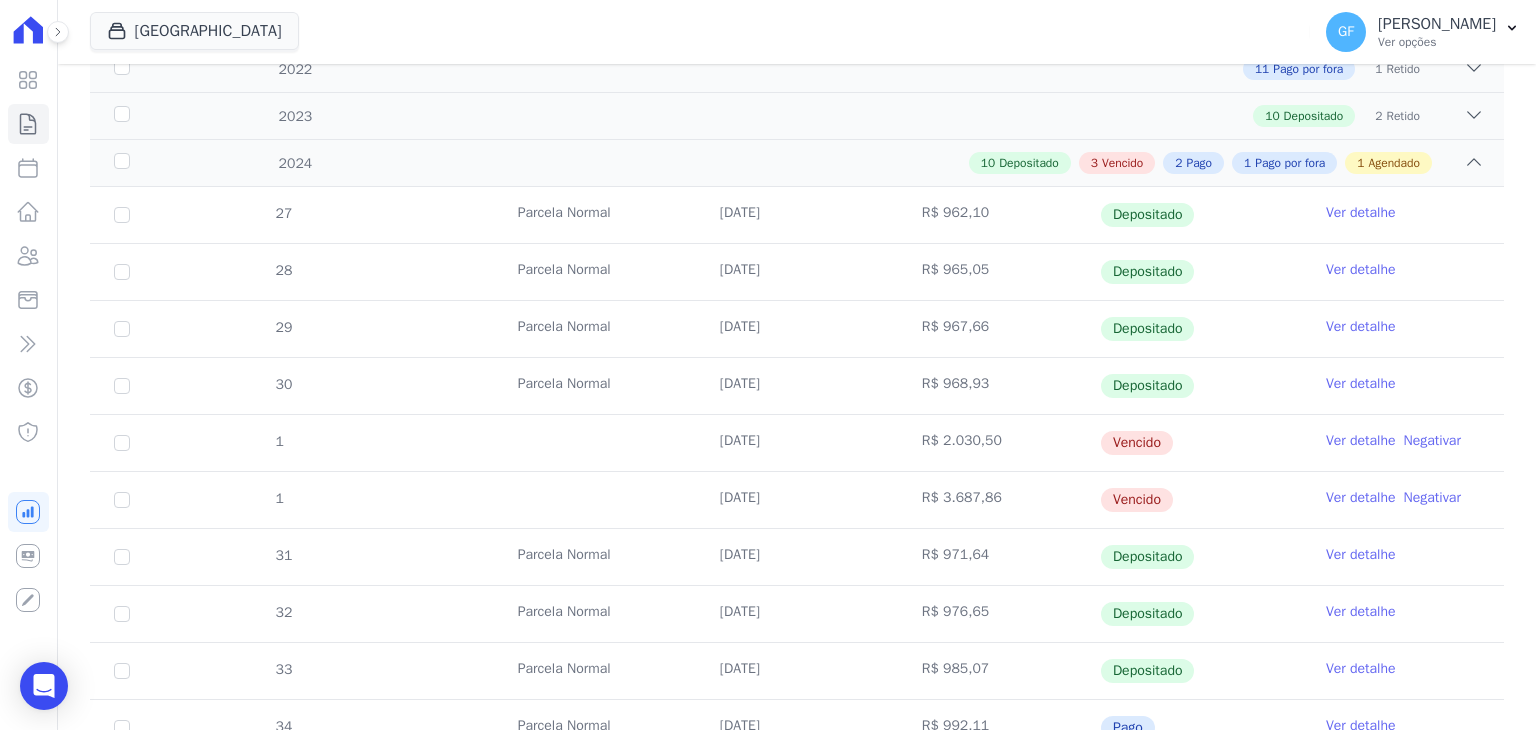 drag, startPoint x: 692, startPoint y: 433, endPoint x: 1212, endPoint y: 479, distance: 522.03064 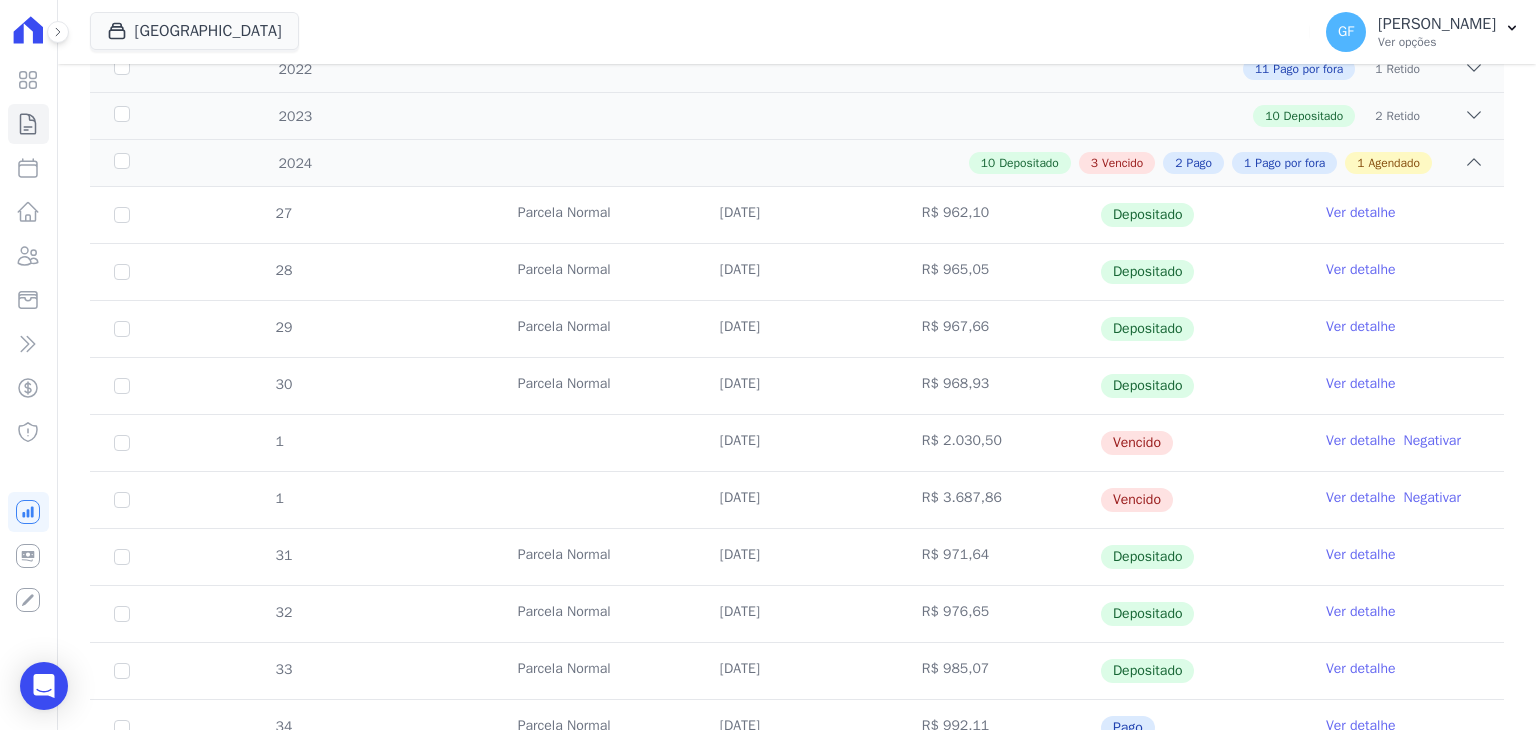 click on "Ver detalhe" at bounding box center [1361, 441] 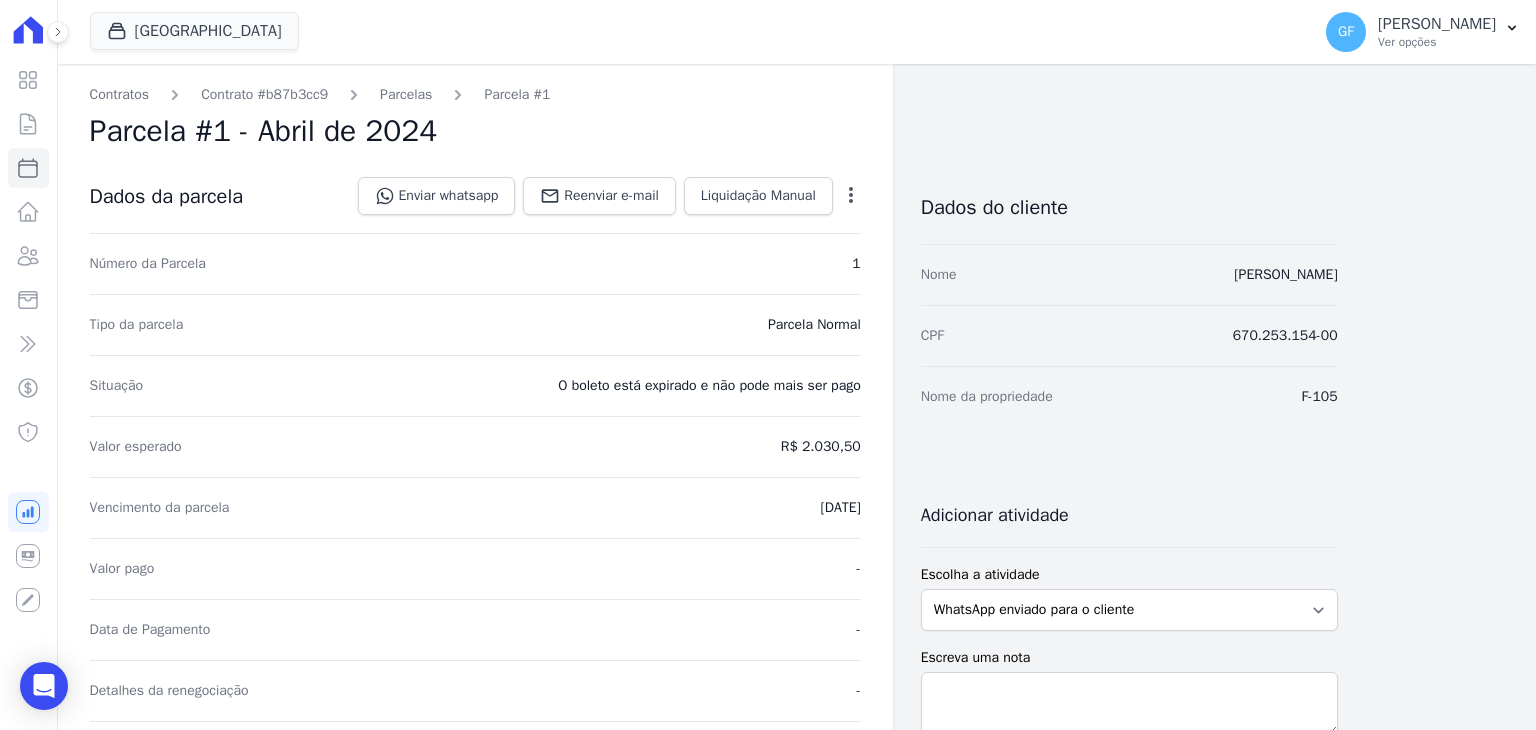 click on "Contratos
Contrato
#b87b3cc9
[GEOGRAPHIC_DATA]
Parcela
#1
Parcela #1 - Abril de 2024
Dados da parcela
Enviar whatsapp
Registrar envio de WhatsApp
Caso o envio da mensagem via WhatsApp tenha sido bem-sucedido, registre esta atividade.
Escreva [PERSON_NAME]" at bounding box center [475, 777] 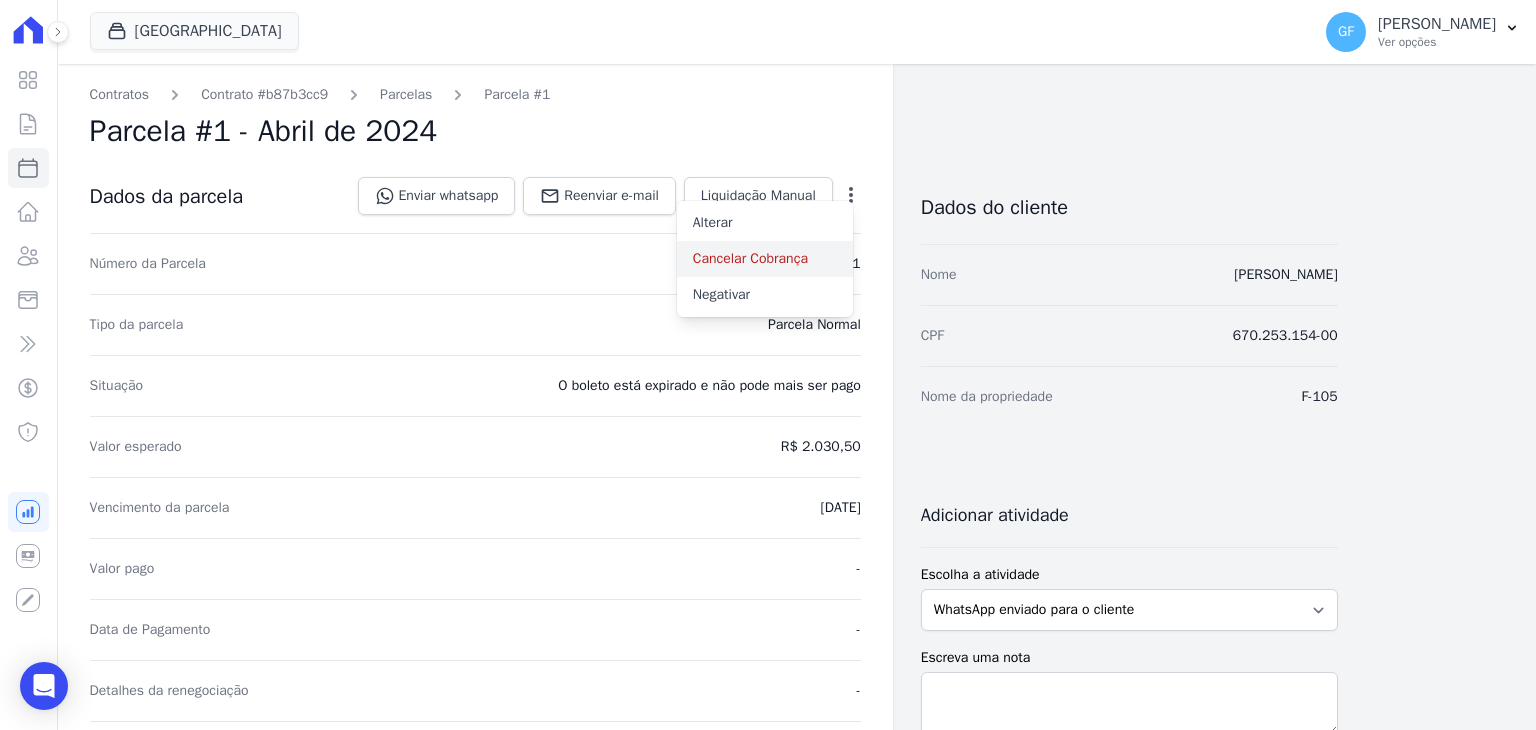 click on "Cancelar Cobrança" at bounding box center [765, 259] 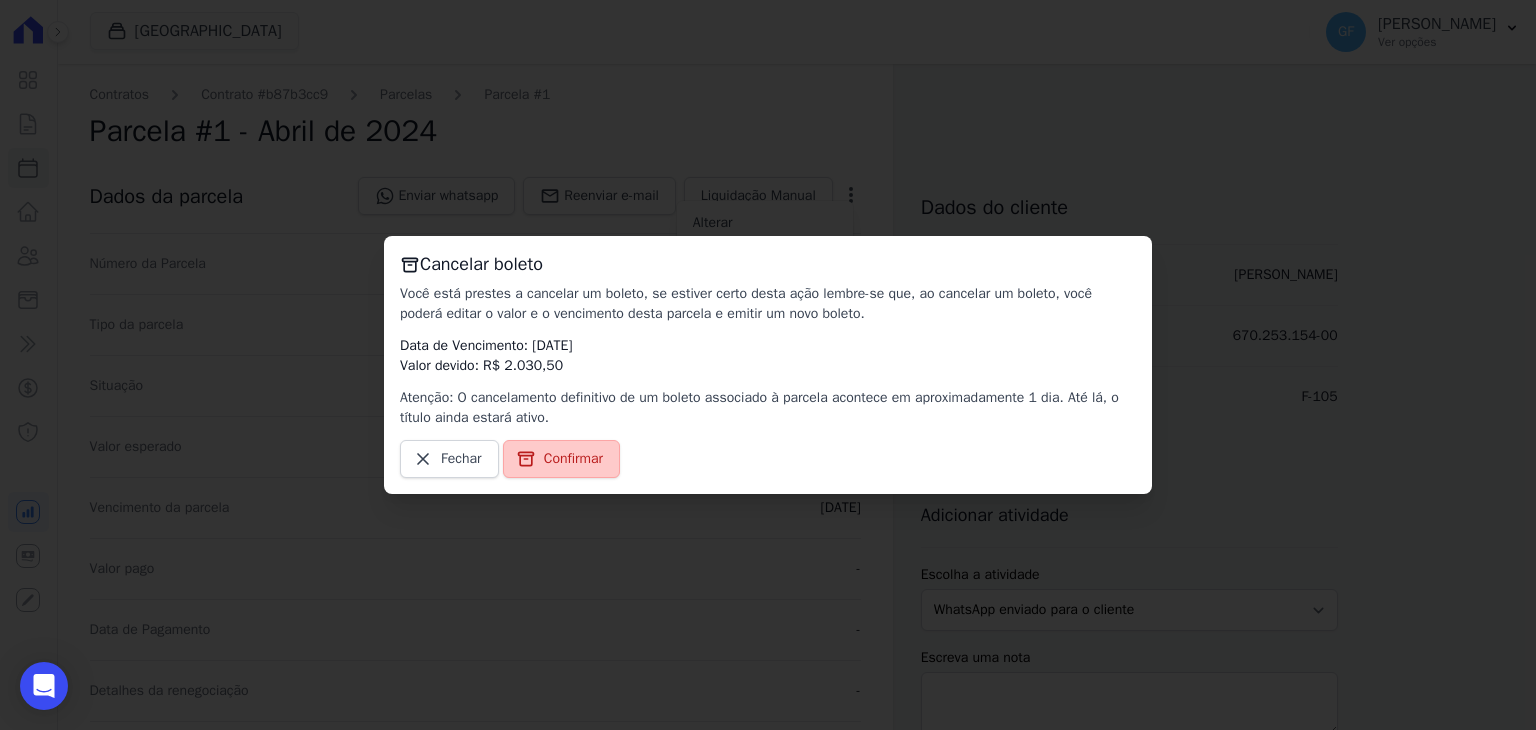 click on "Confirmar" at bounding box center [561, 459] 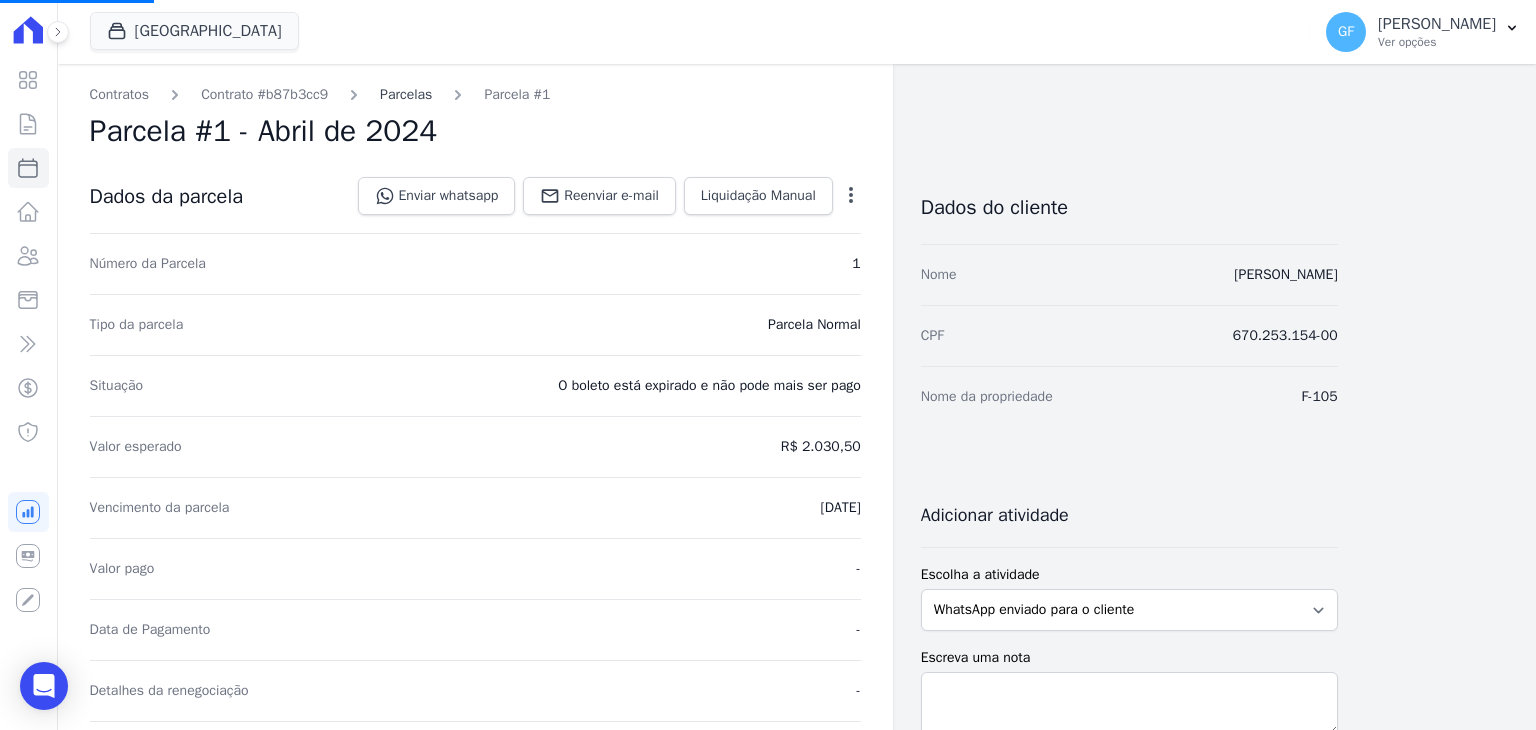 click on "Parcelas" at bounding box center [406, 94] 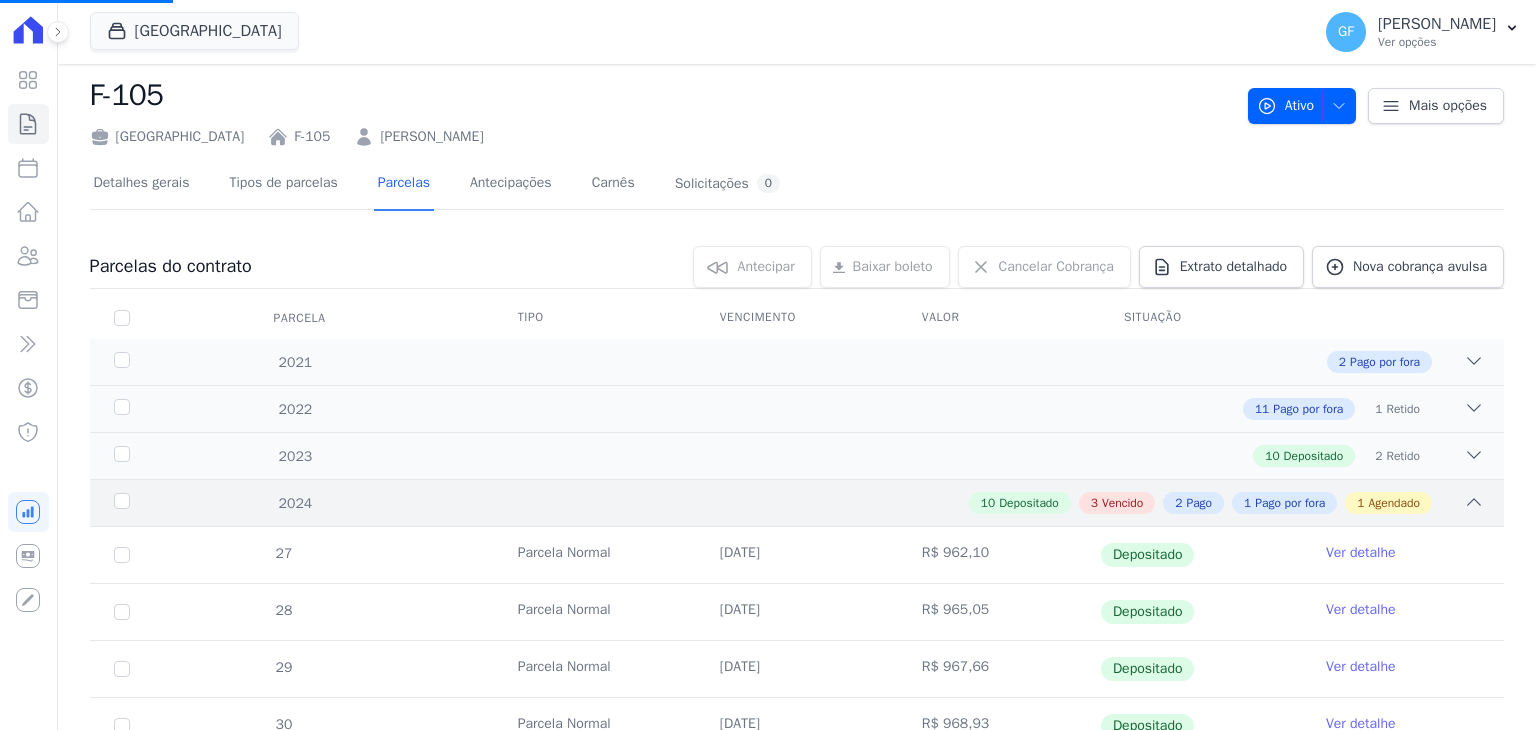 scroll, scrollTop: 100, scrollLeft: 0, axis: vertical 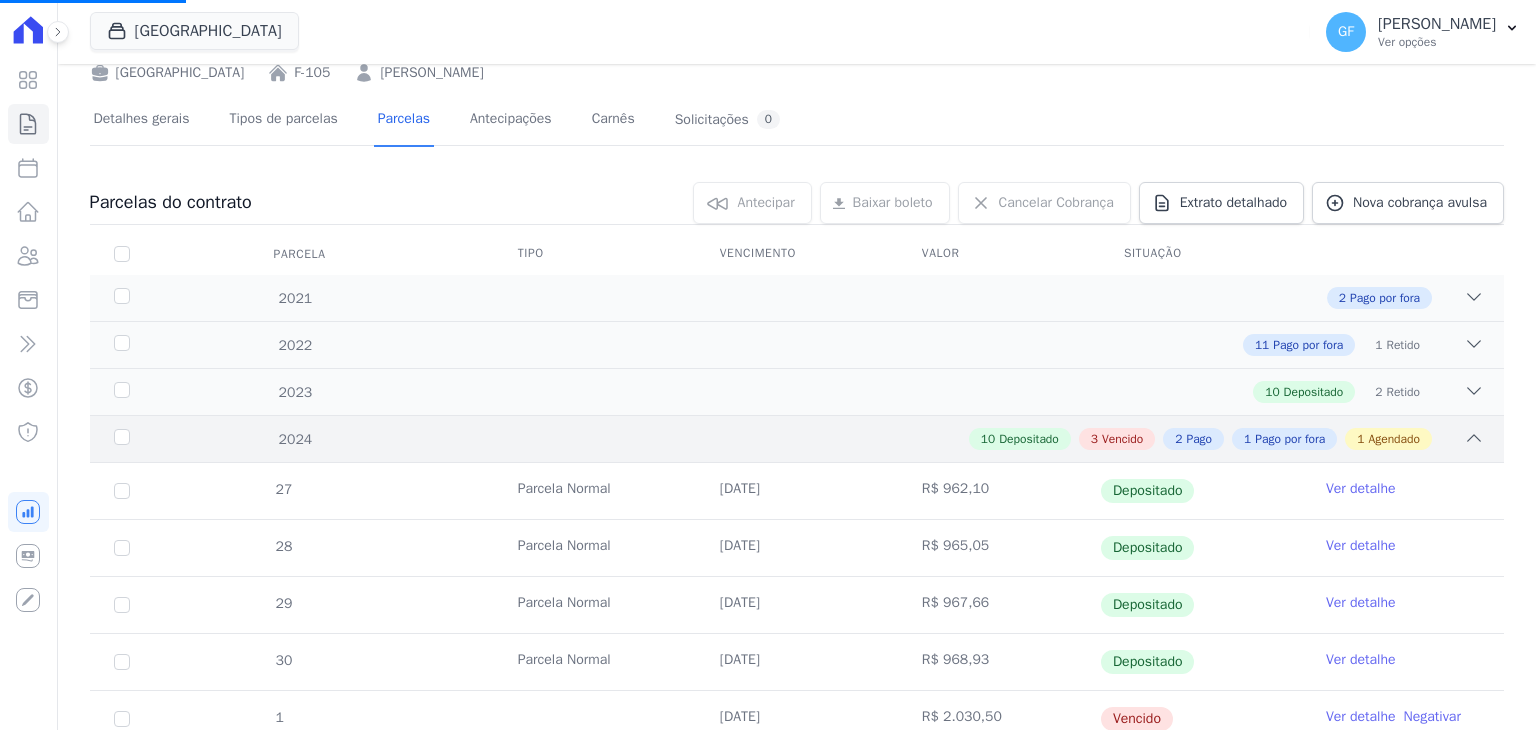 click on "10
Depositado
3
Vencido
2
Pago
1
Pago por fora
1
Agendado" at bounding box center (866, 439) 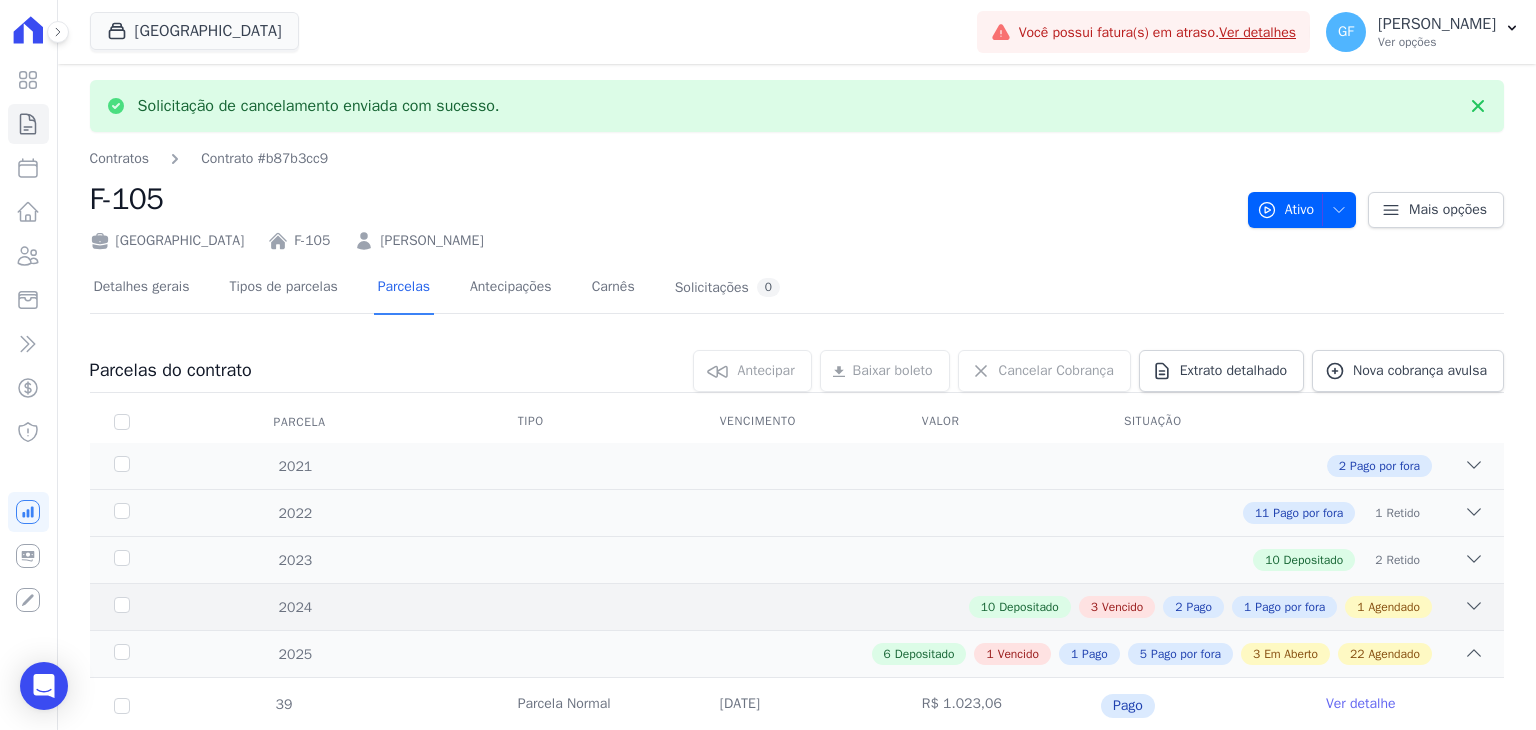 click on "10
Depositado
3
Vencido
2
Pago
1
Pago por fora
1
Agendado" at bounding box center [866, 607] 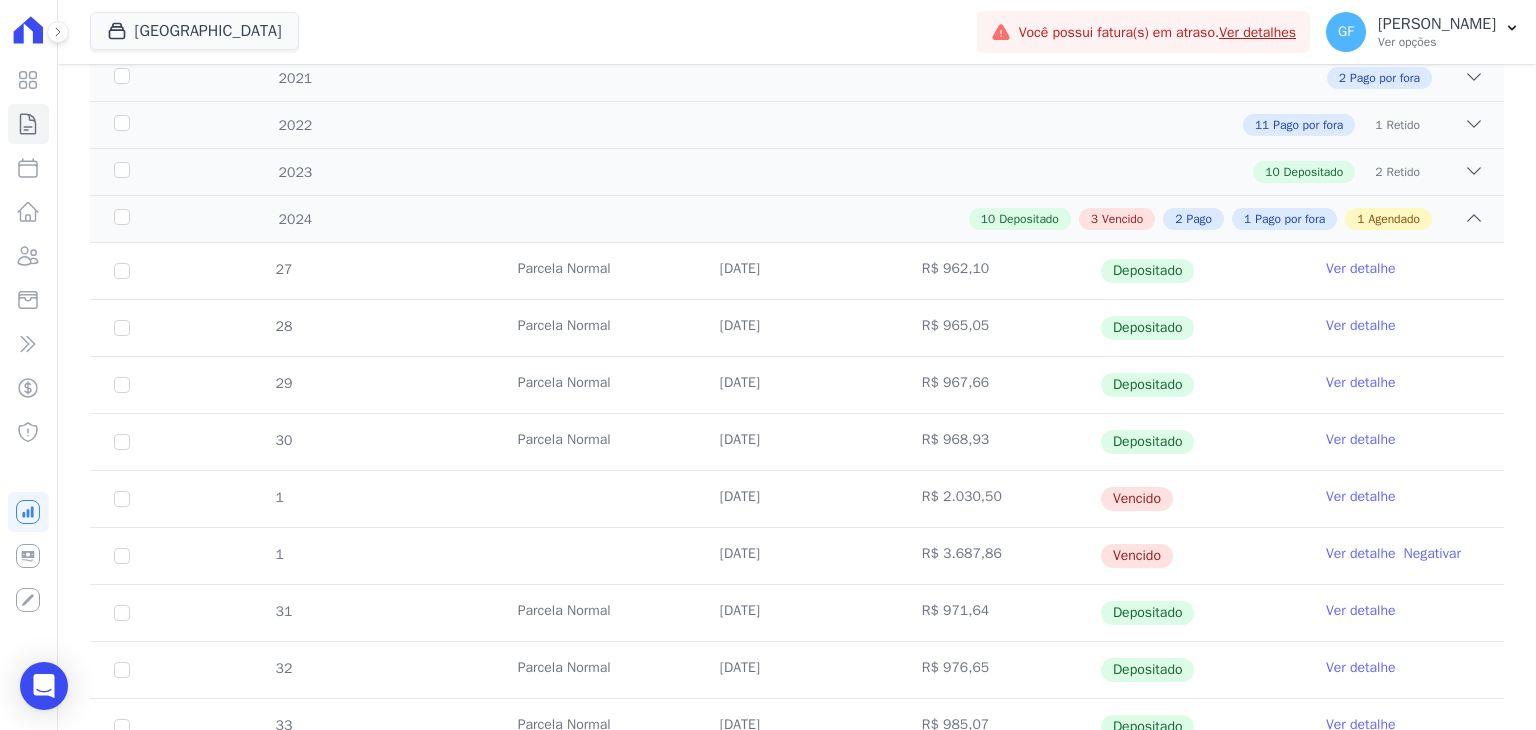 scroll, scrollTop: 400, scrollLeft: 0, axis: vertical 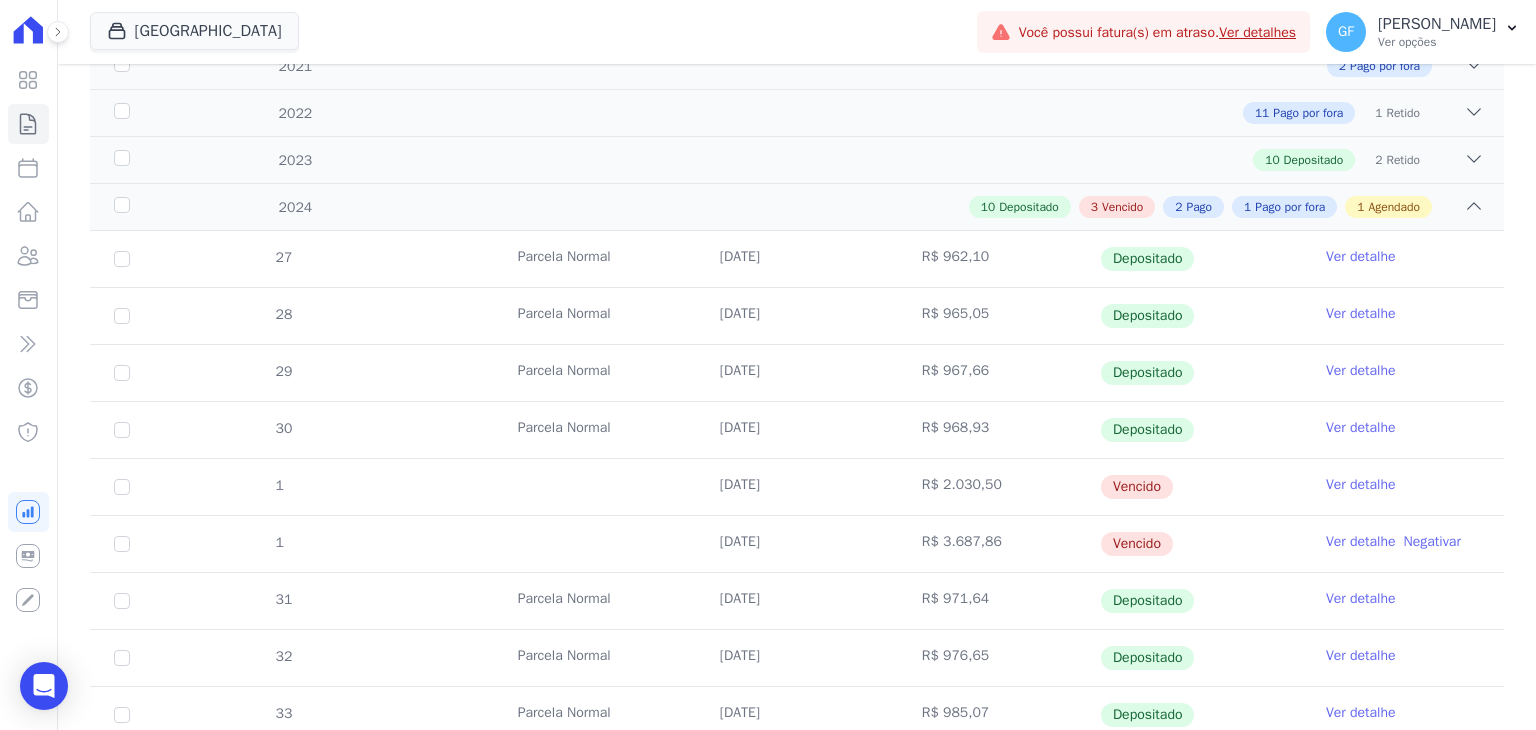 click on "Ver detalhe" at bounding box center [1361, 542] 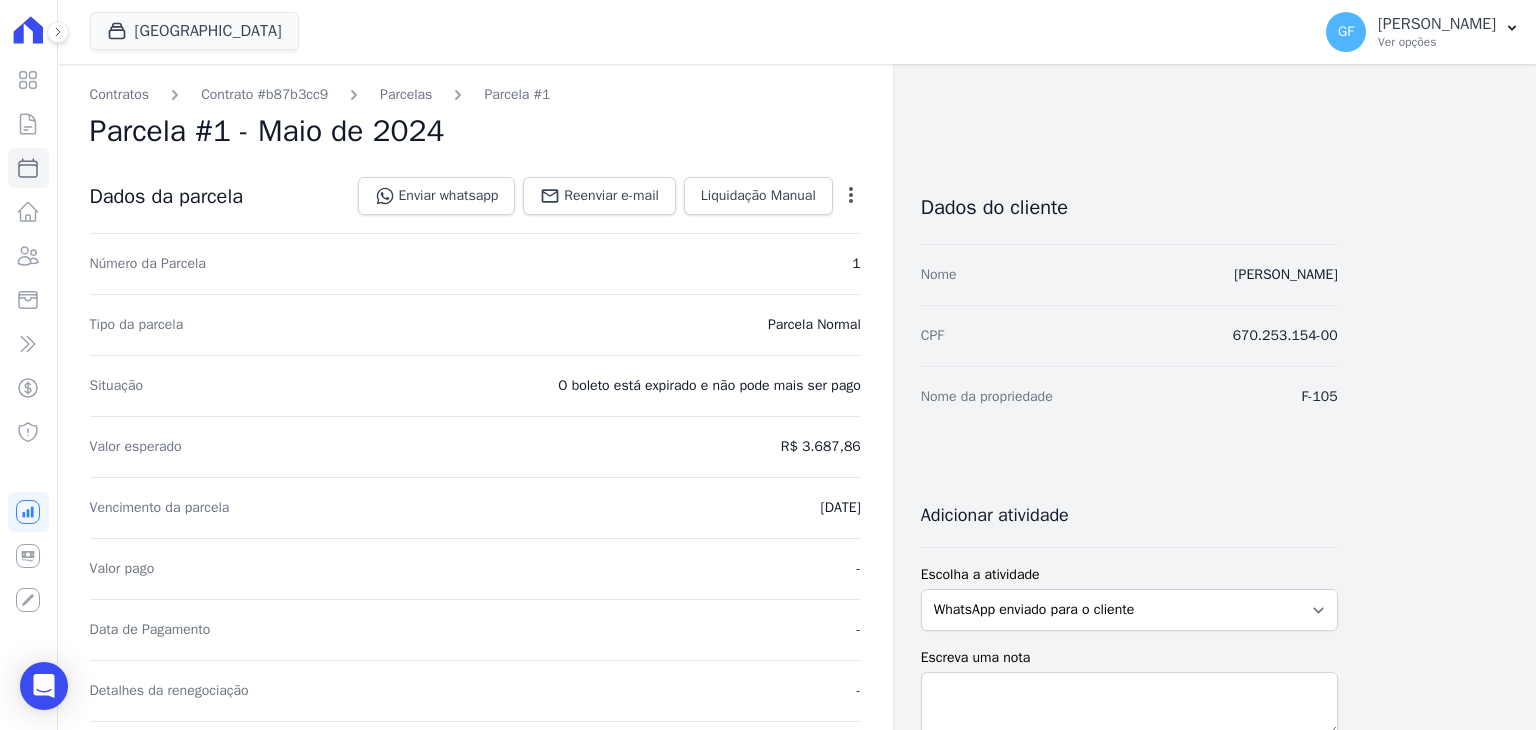 click 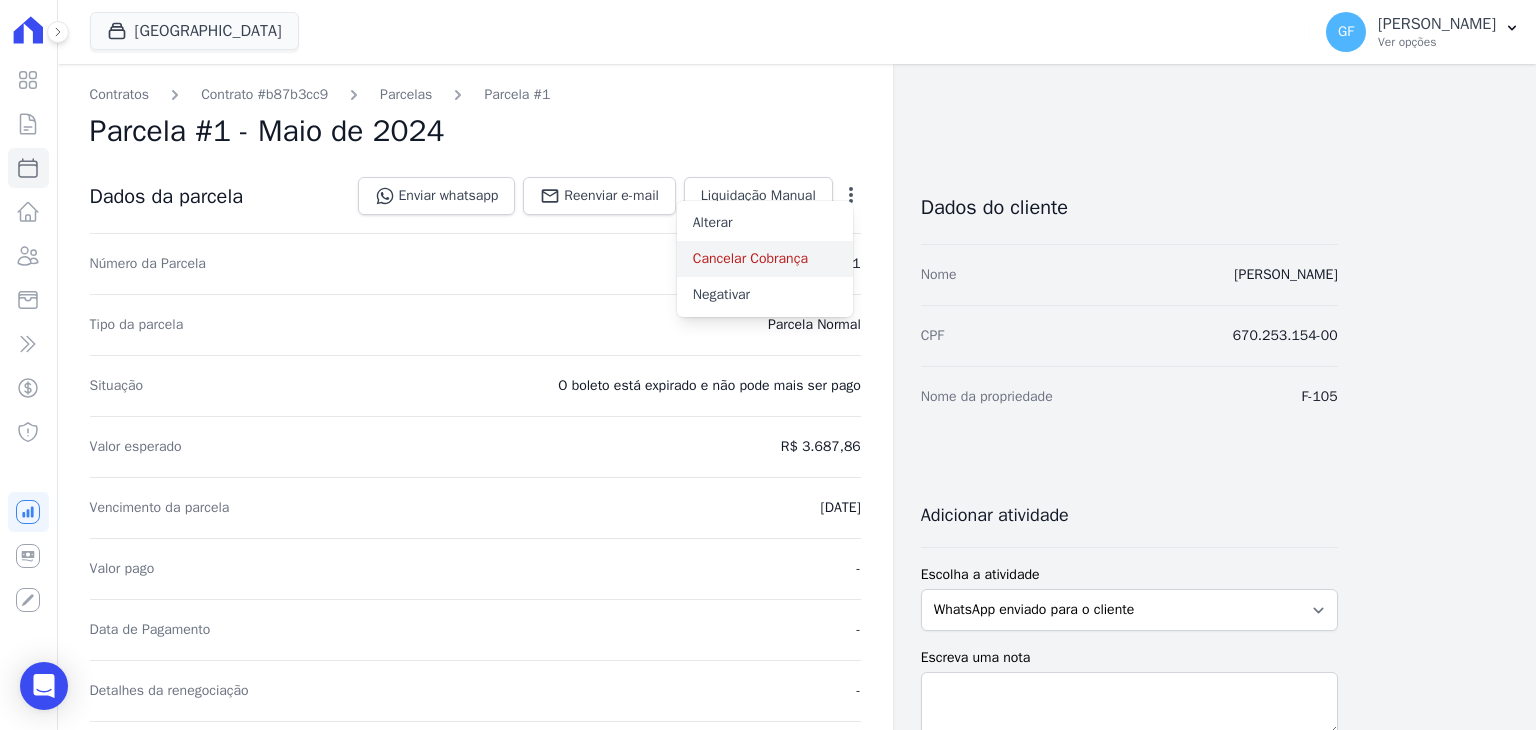 click on "Cancelar Cobrança" at bounding box center (765, 259) 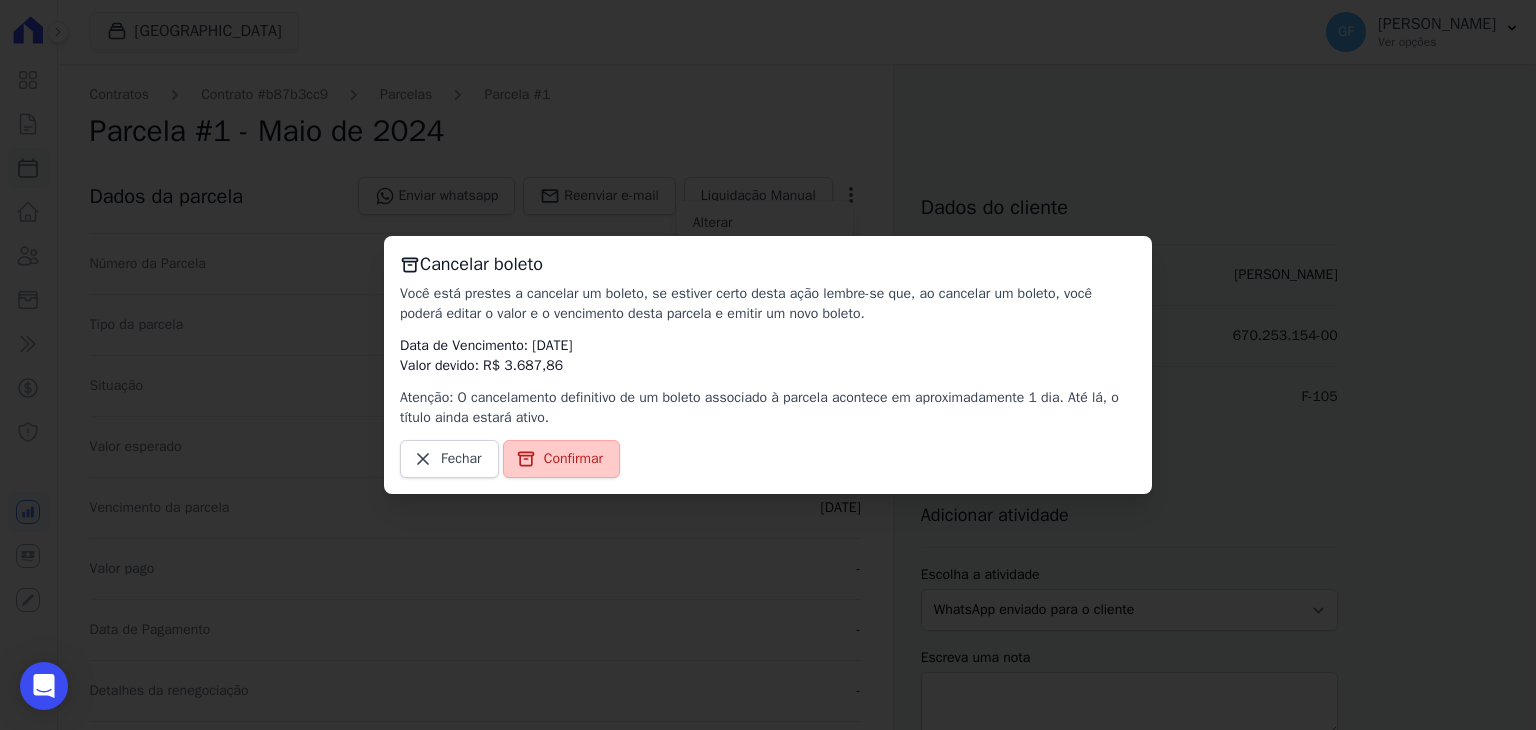click on "Confirmar" at bounding box center [573, 459] 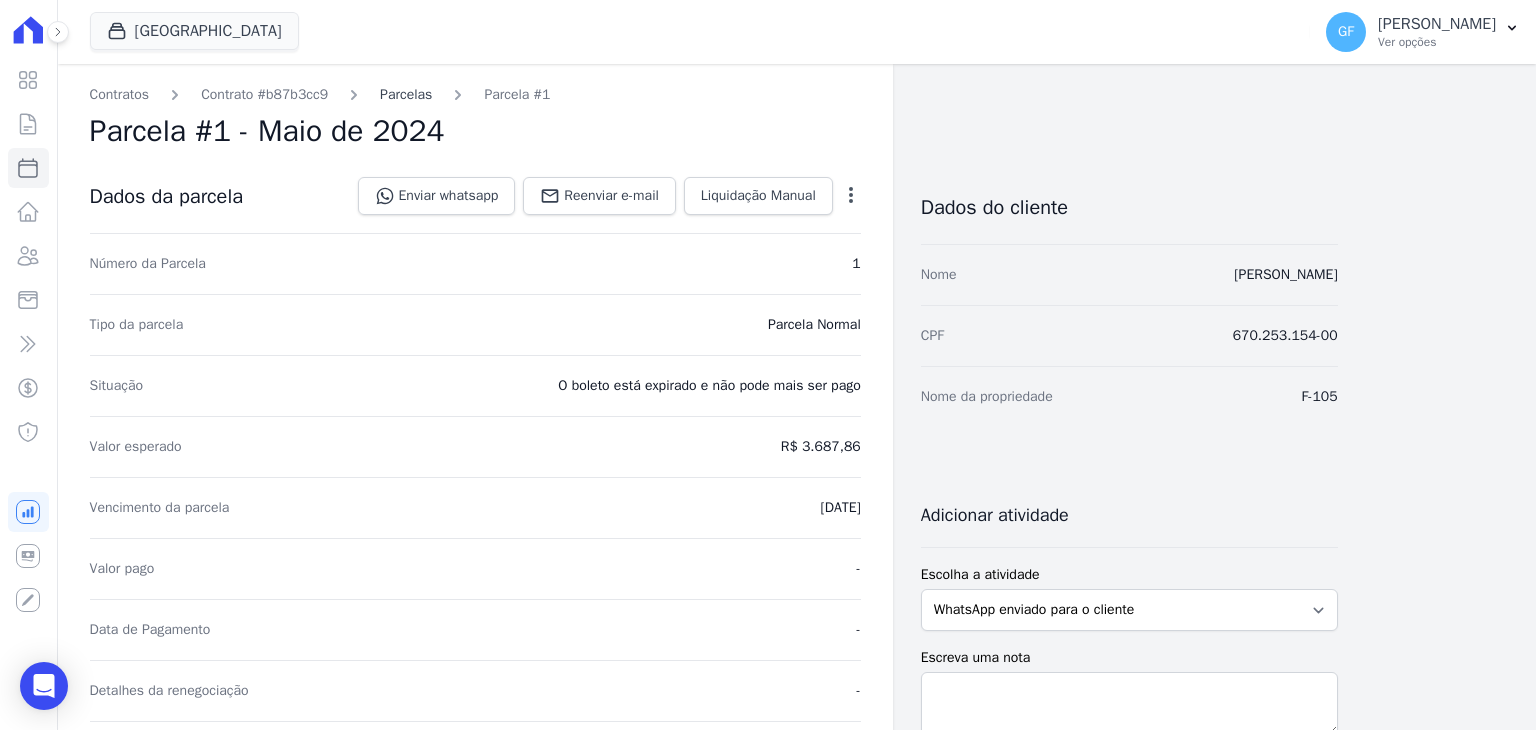 click on "Parcelas" at bounding box center (406, 94) 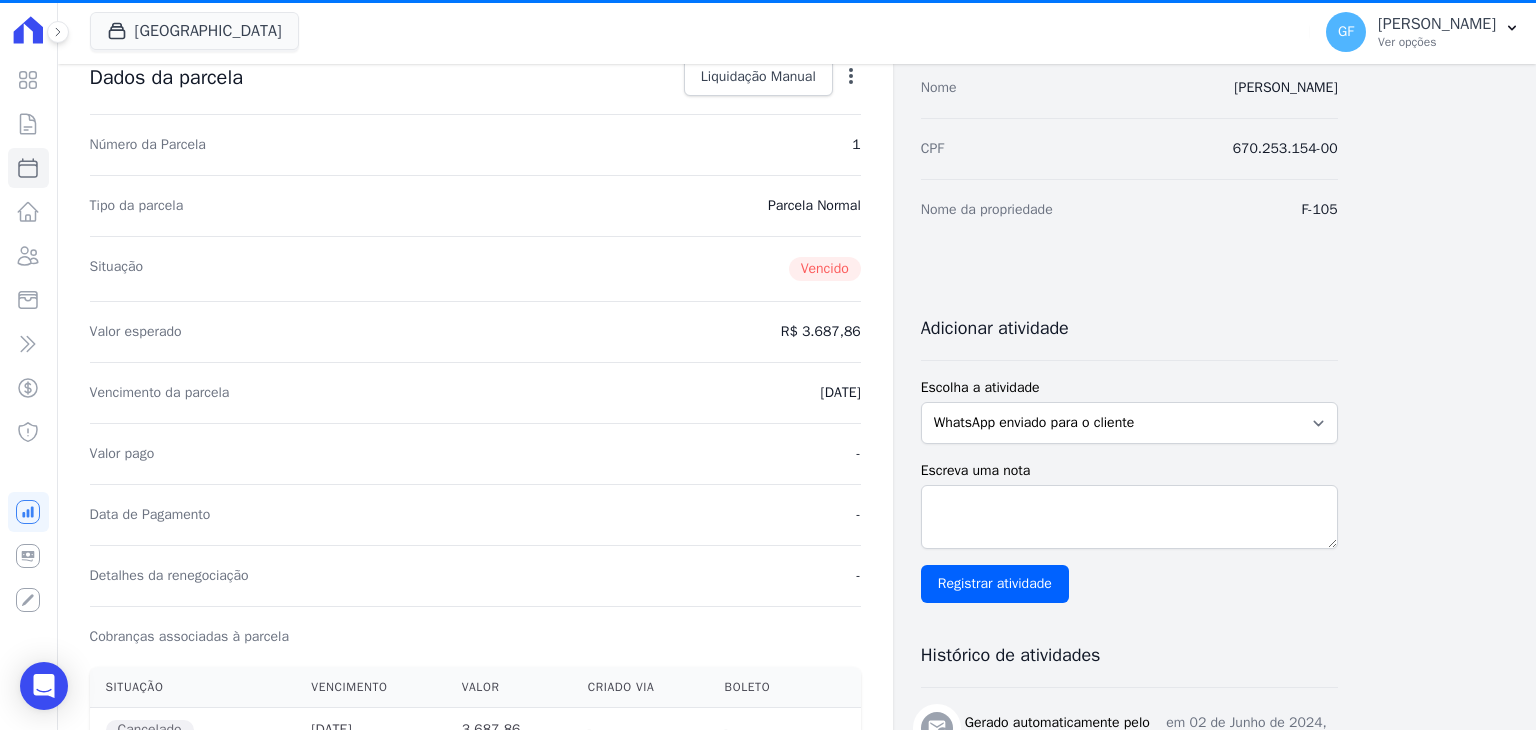 scroll, scrollTop: 200, scrollLeft: 0, axis: vertical 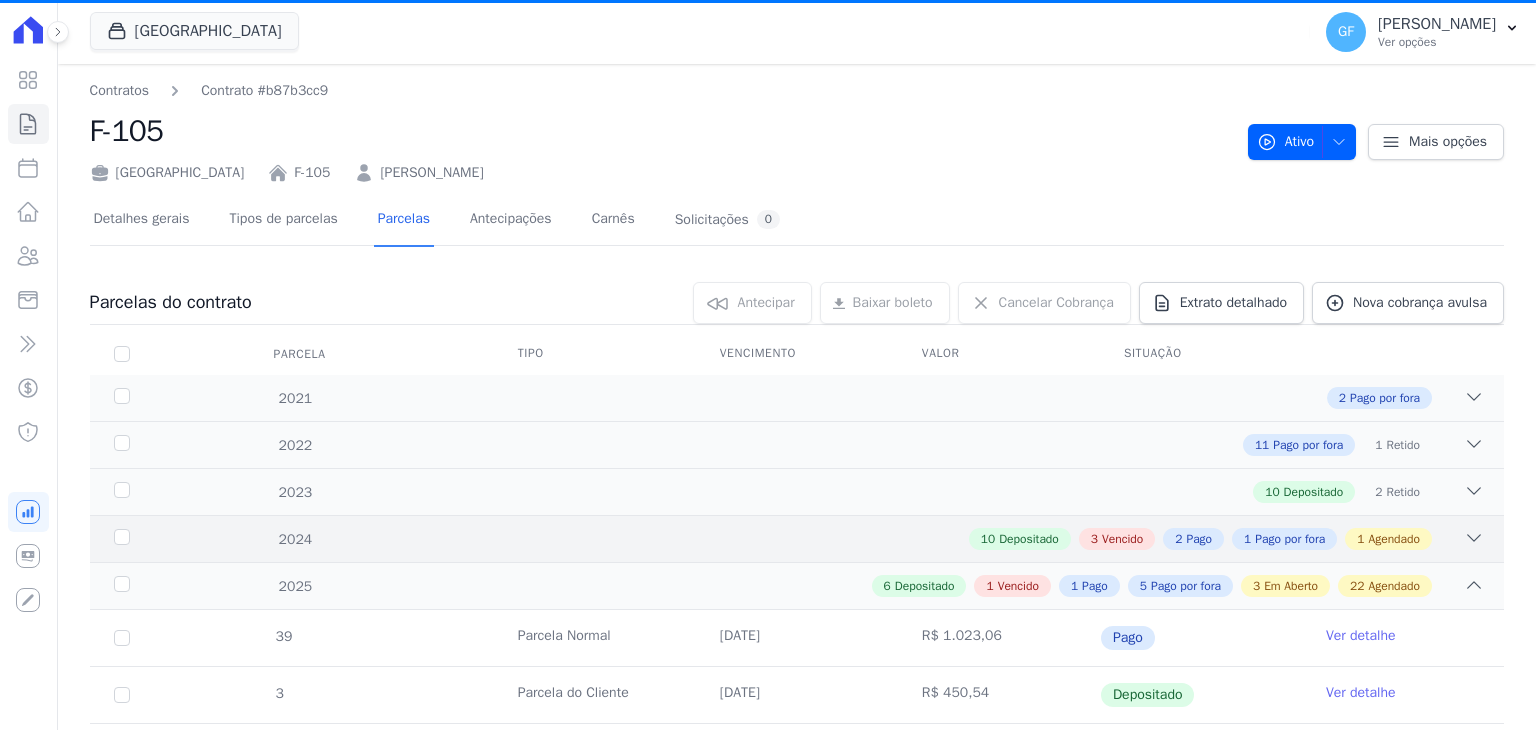 click on "10
Depositado
3
Vencido
2
Pago
1
Pago por fora
1
Agendado" at bounding box center (866, 539) 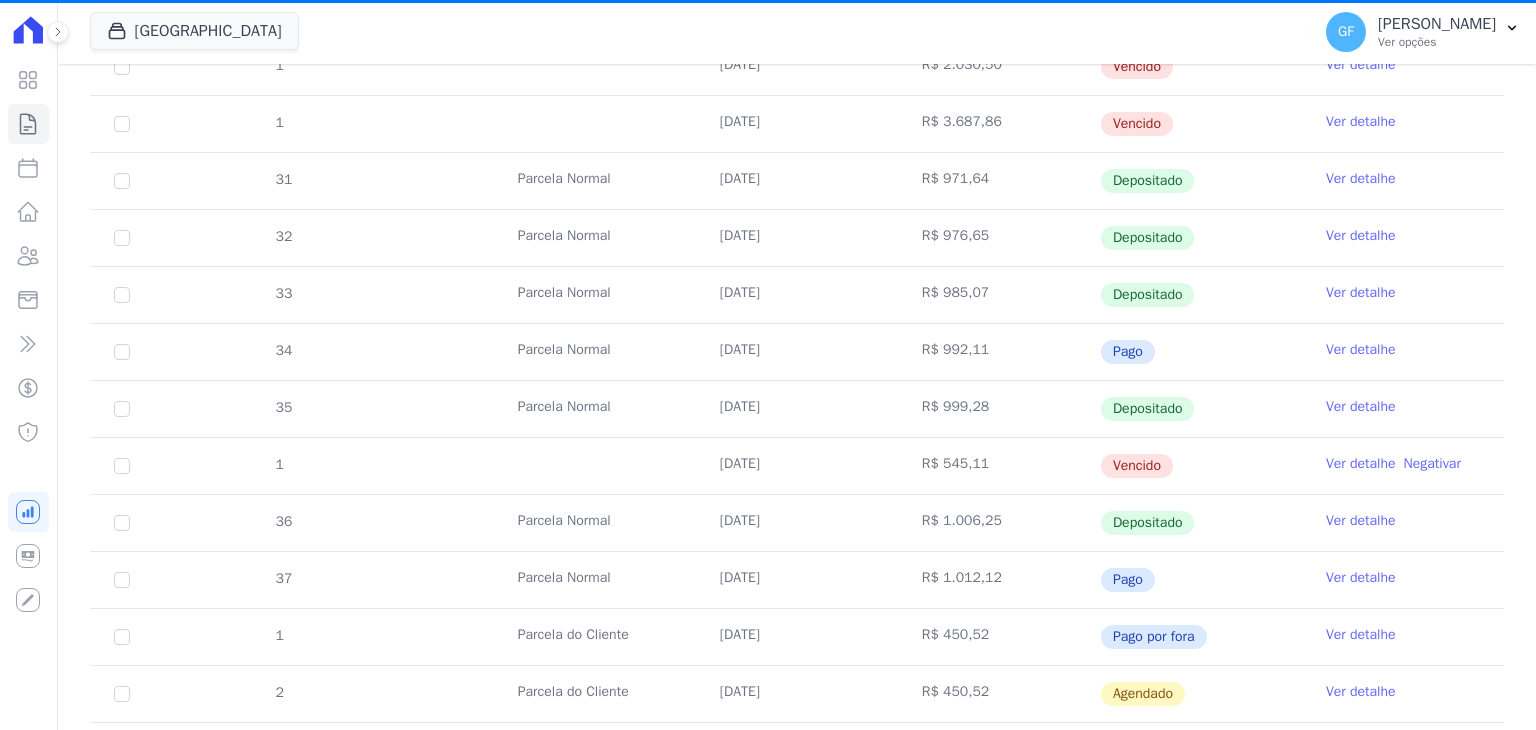 scroll, scrollTop: 772, scrollLeft: 0, axis: vertical 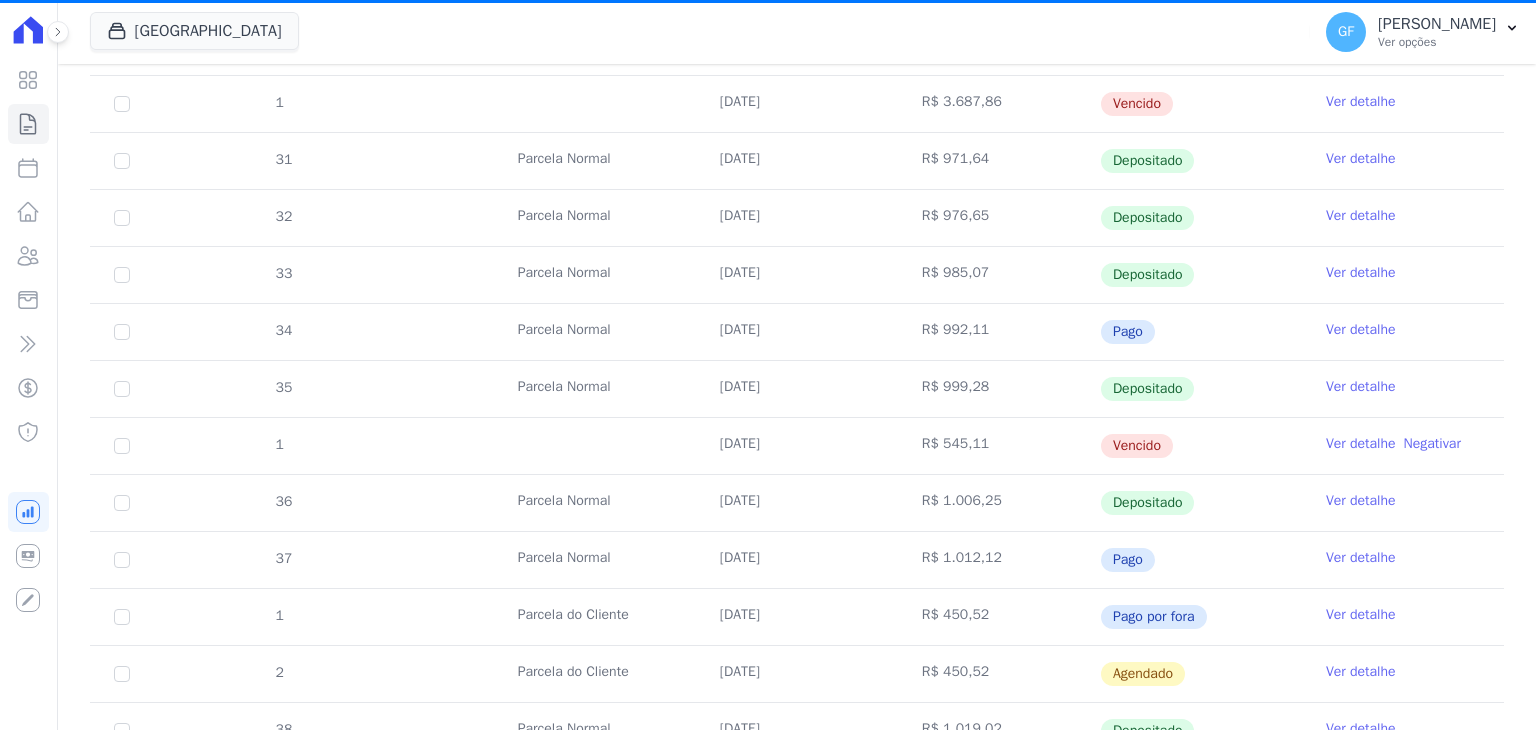 drag, startPoint x: 706, startPoint y: 441, endPoint x: 1174, endPoint y: 439, distance: 468.00427 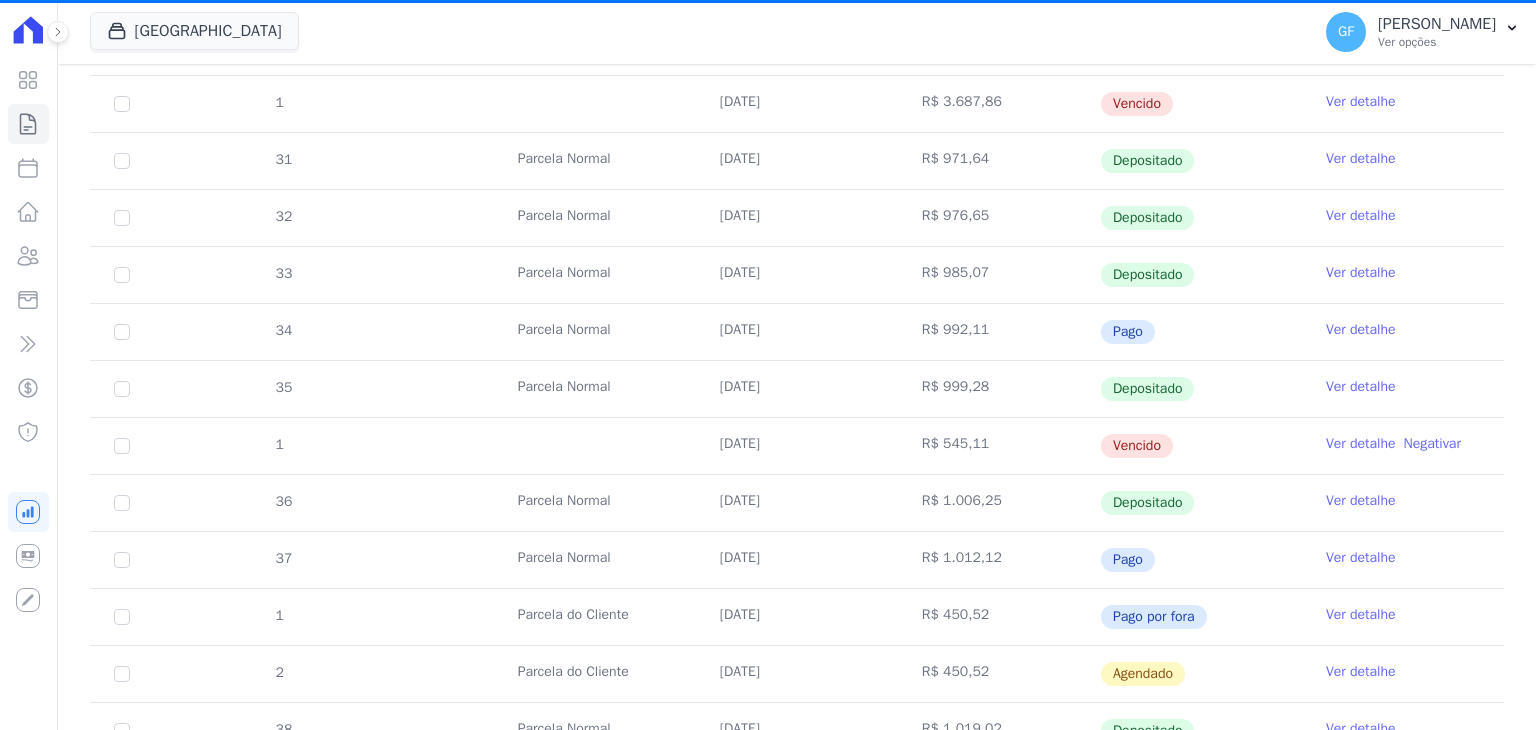 click on "Ver detalhe" at bounding box center [1361, 444] 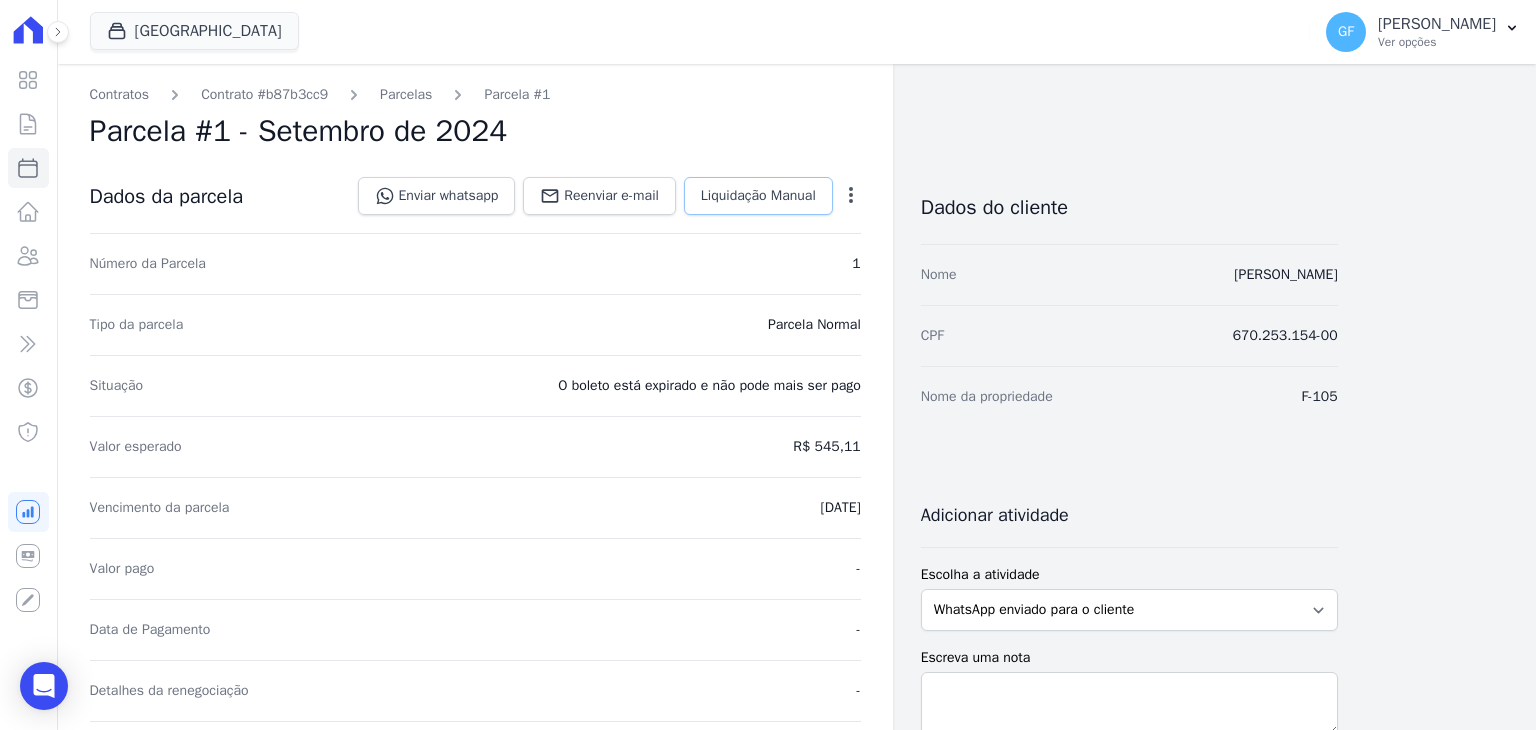 click on "Liquidação Manual" at bounding box center (758, 196) 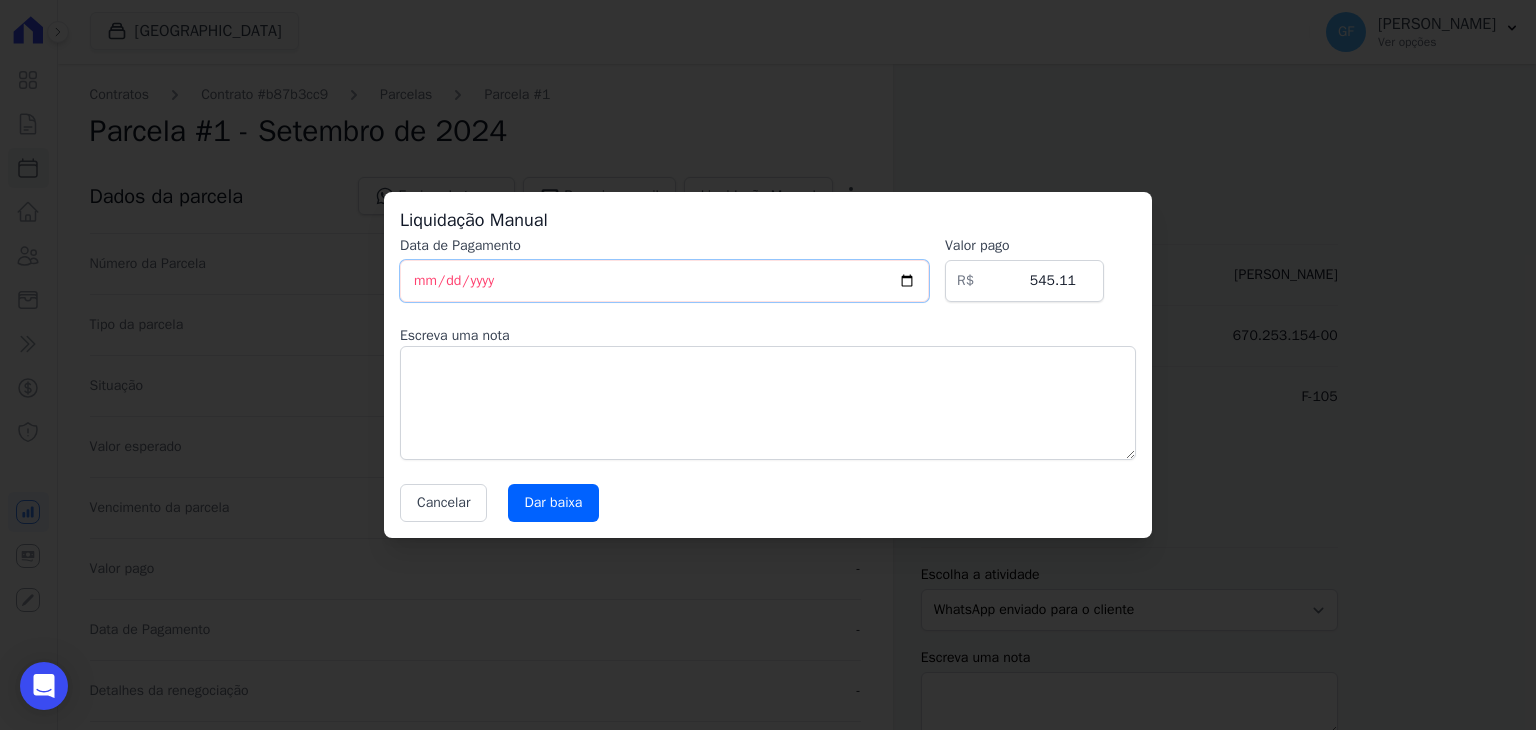 click on "[DATE]" at bounding box center (664, 281) 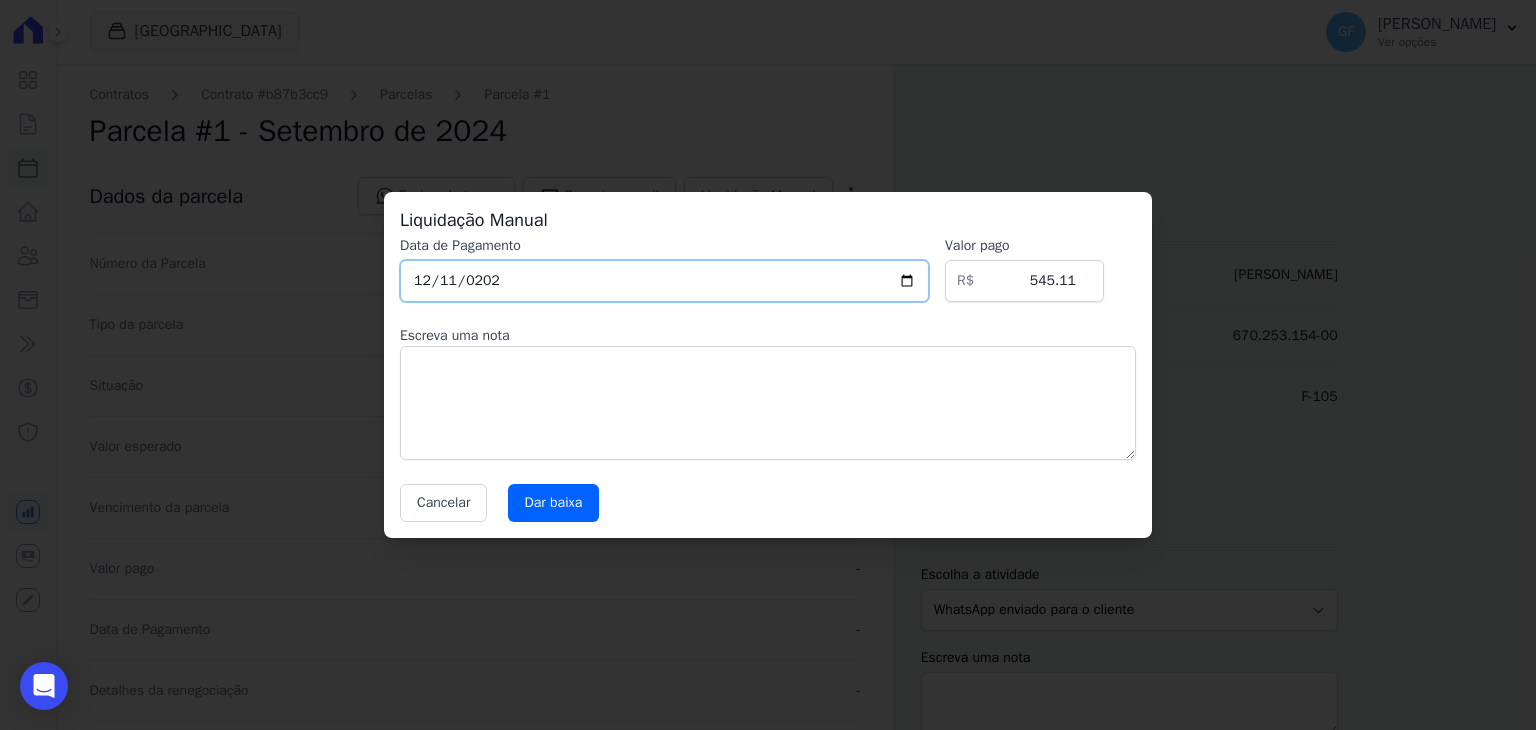 type on "[DATE]" 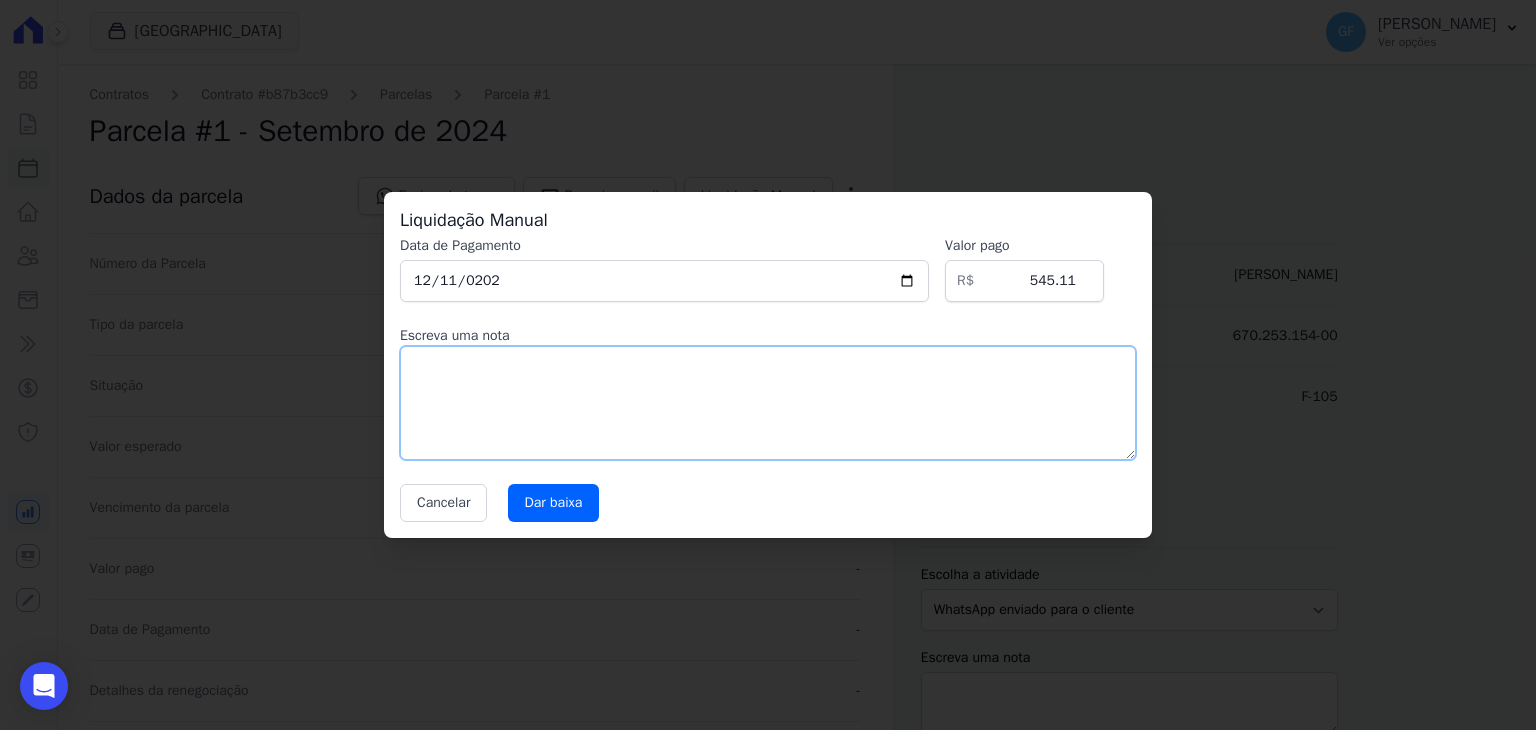 click at bounding box center [768, 403] 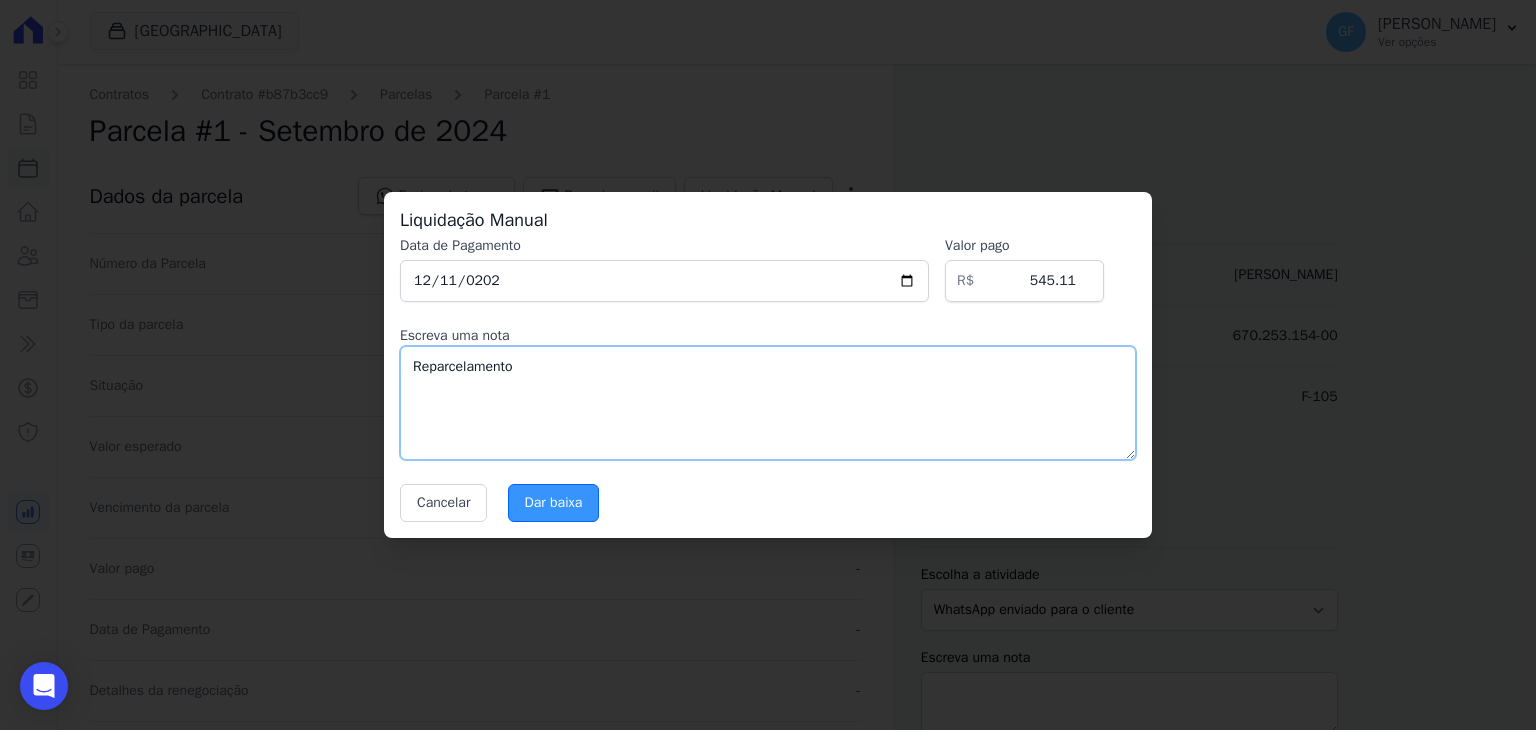 type on "Reparcelamento" 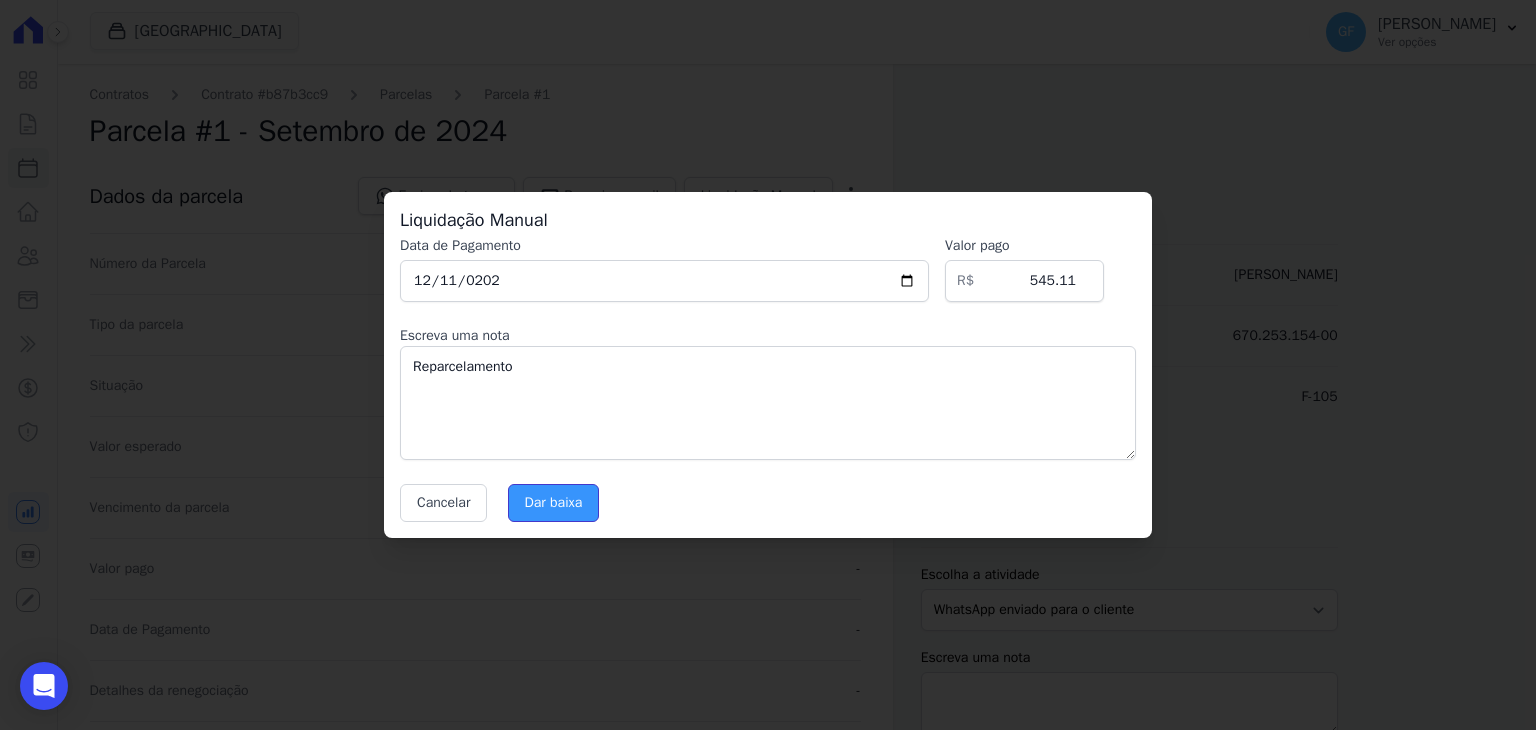 click on "Dar baixa" at bounding box center [554, 503] 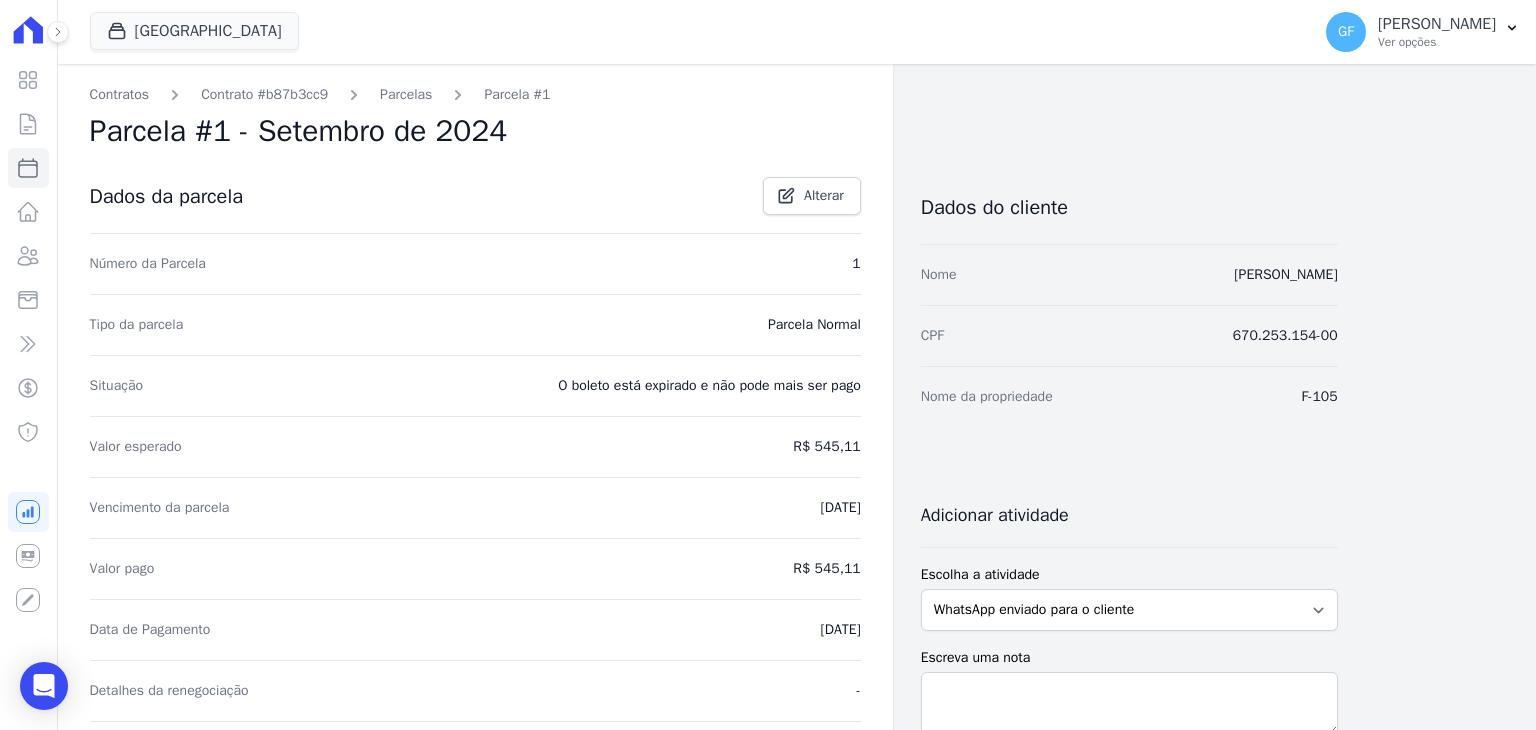 click on "Parcelas" at bounding box center [406, 94] 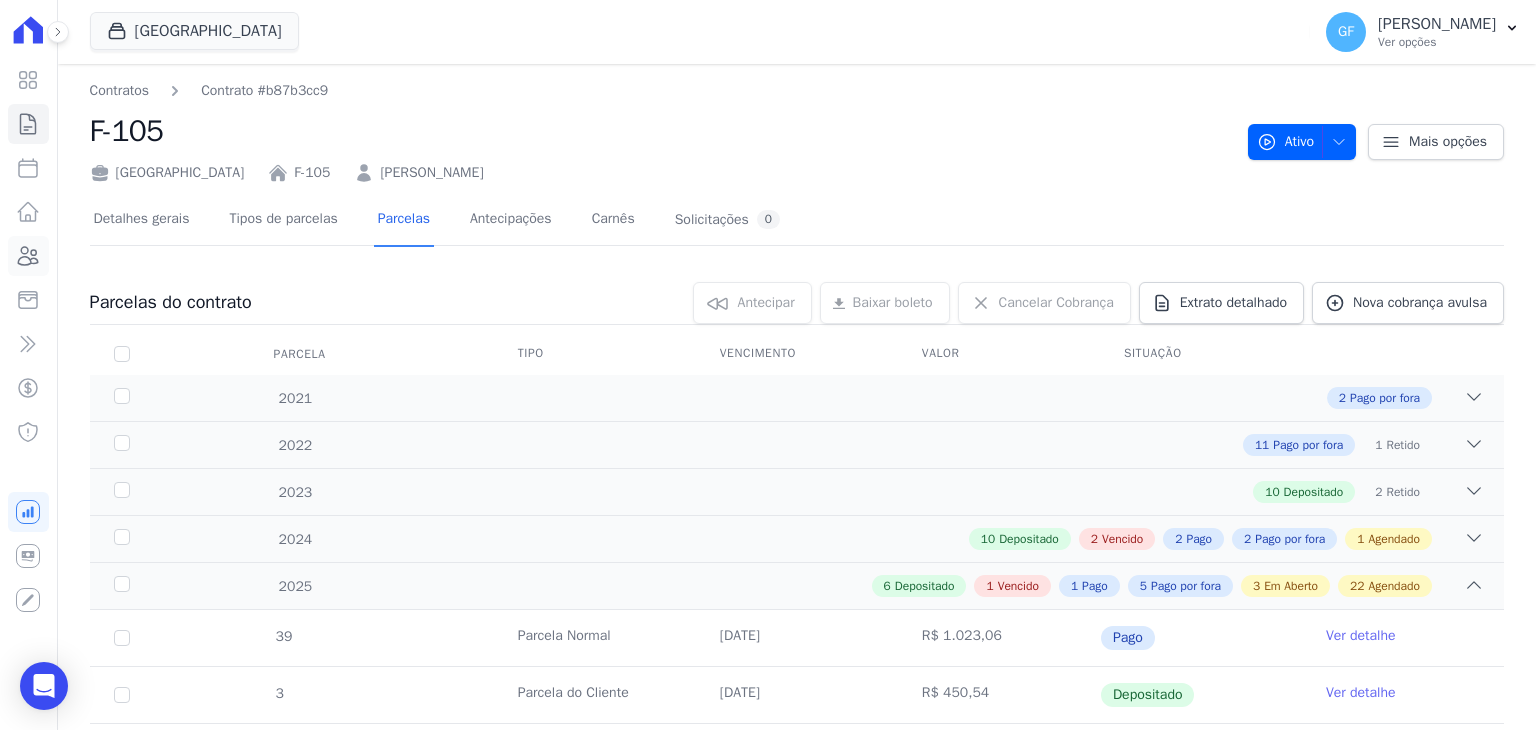 click on "Clientes" at bounding box center [28, 256] 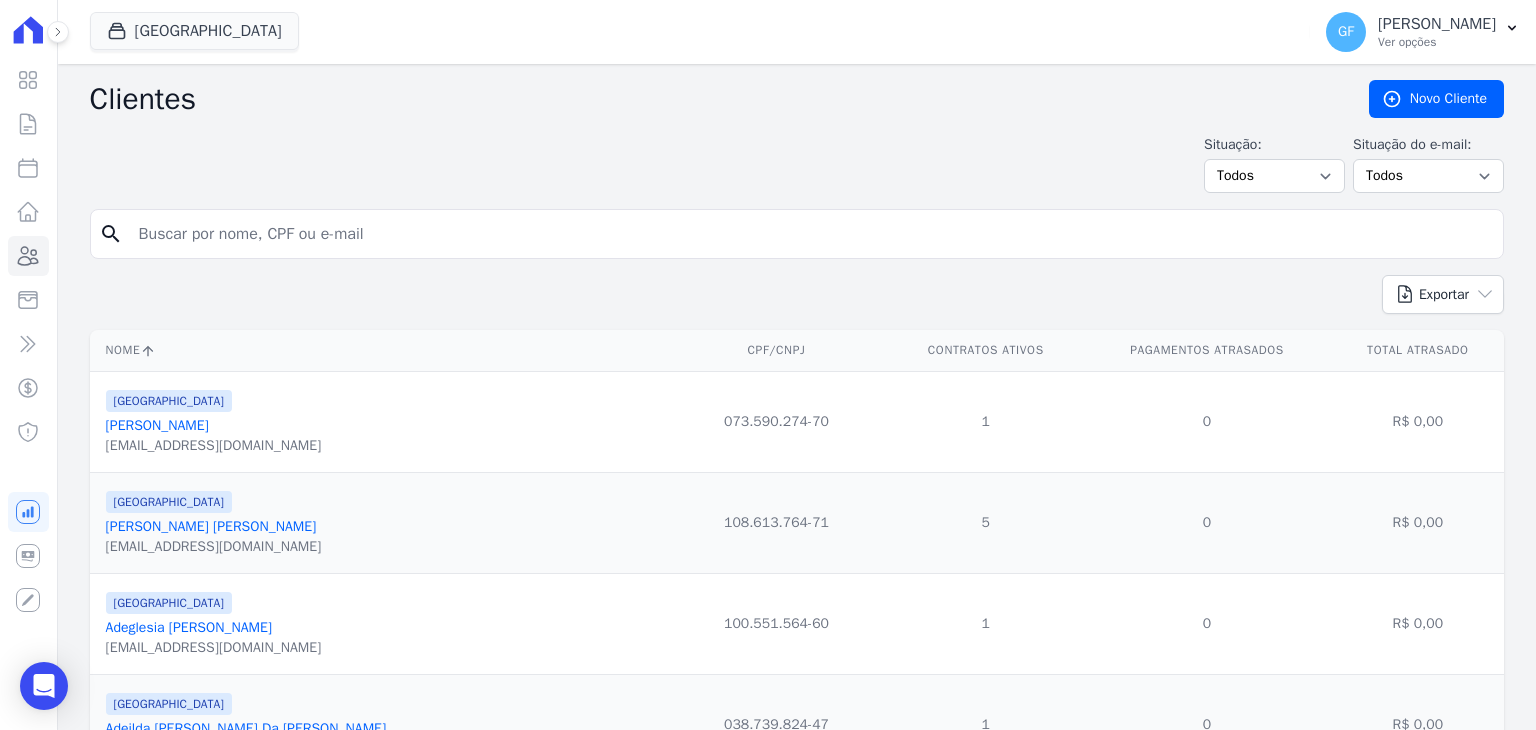 click at bounding box center [811, 234] 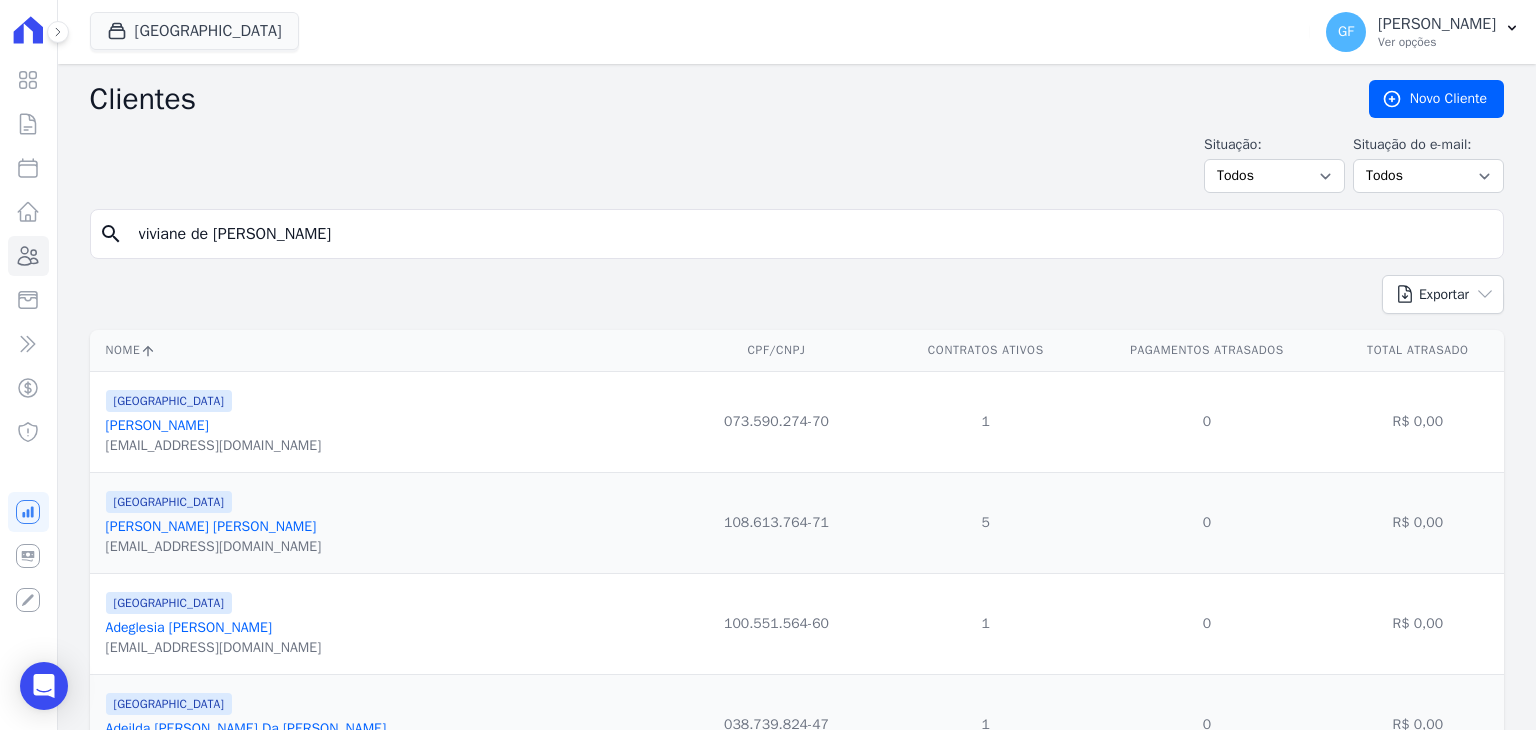 type on "viviane de [PERSON_NAME]" 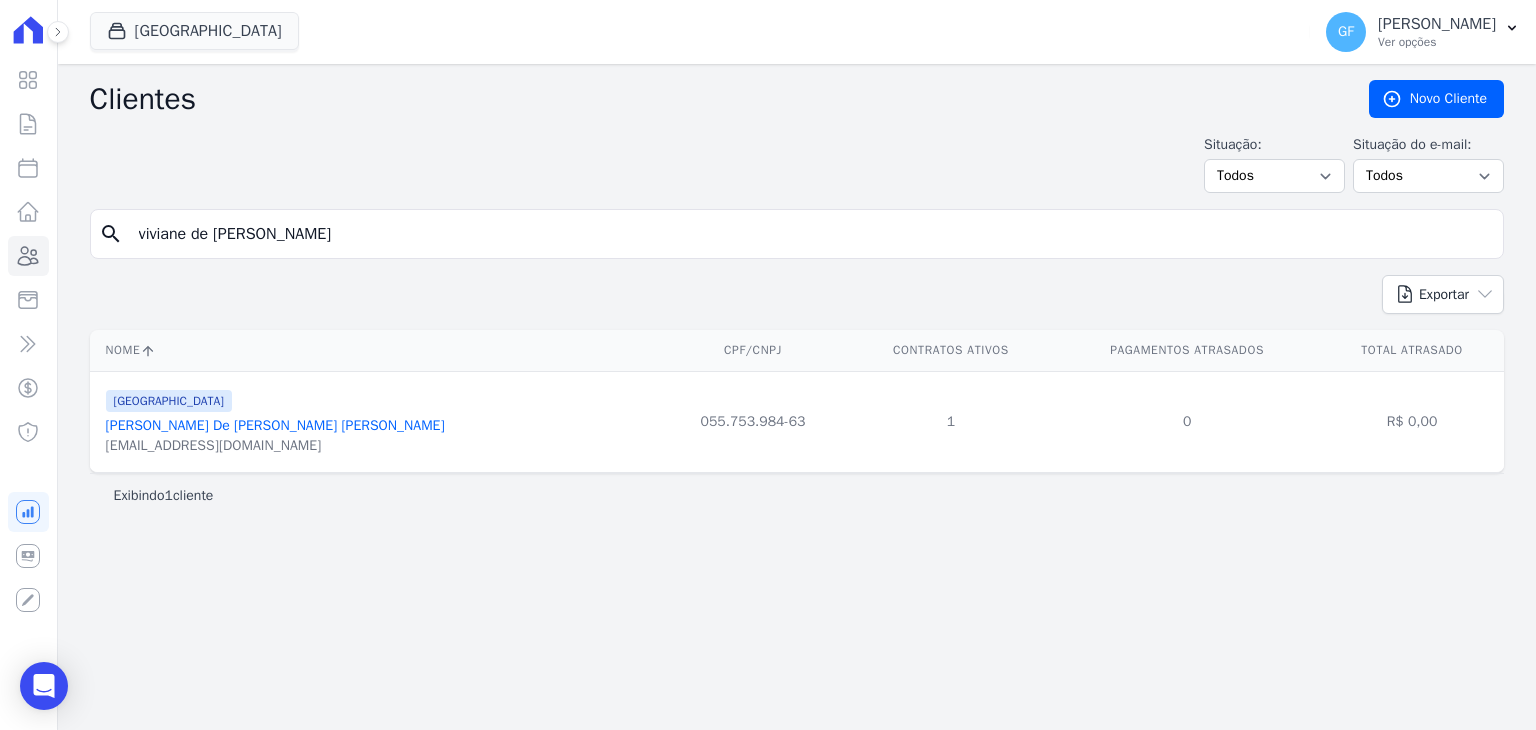 click on "[EMAIL_ADDRESS][DOMAIN_NAME]" at bounding box center (275, 446) 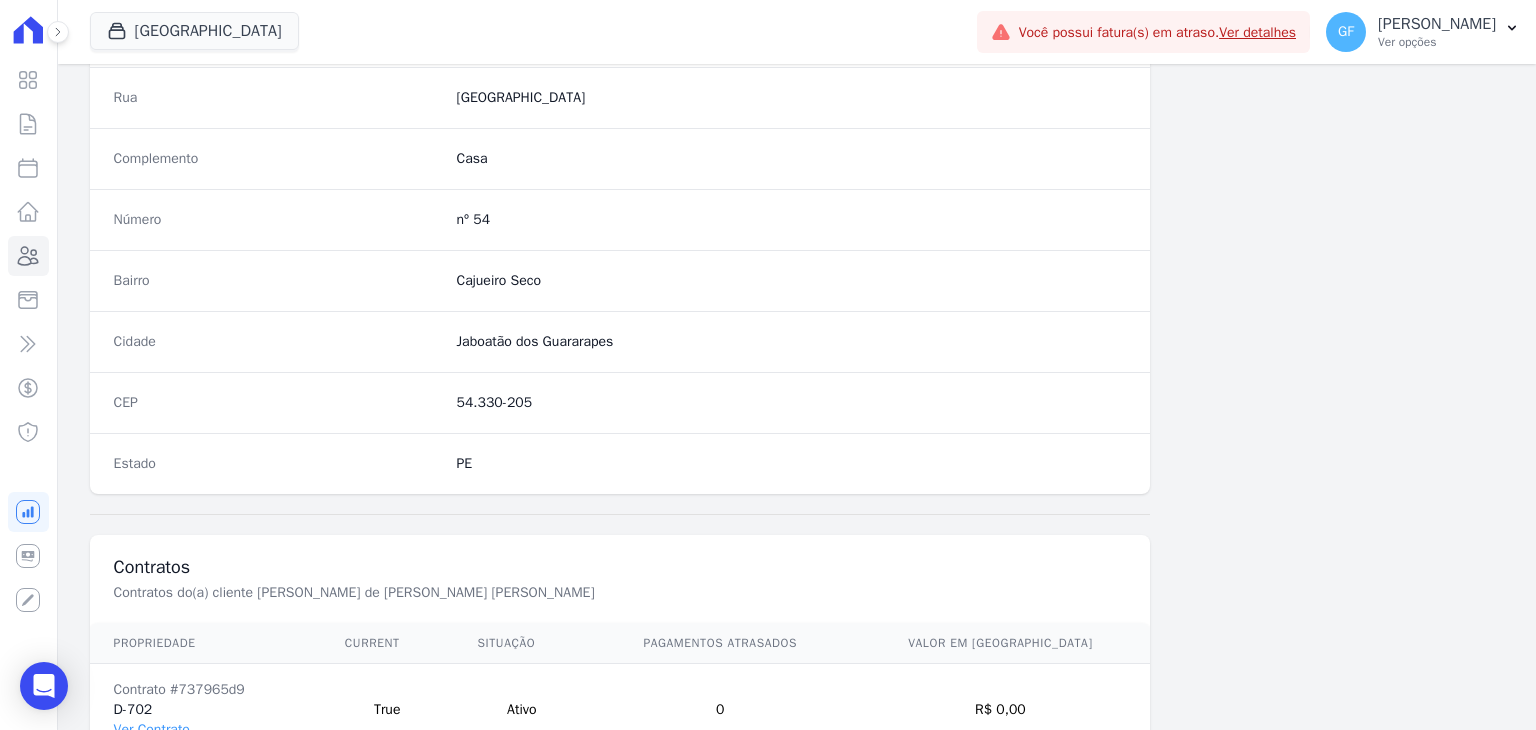 scroll, scrollTop: 1044, scrollLeft: 0, axis: vertical 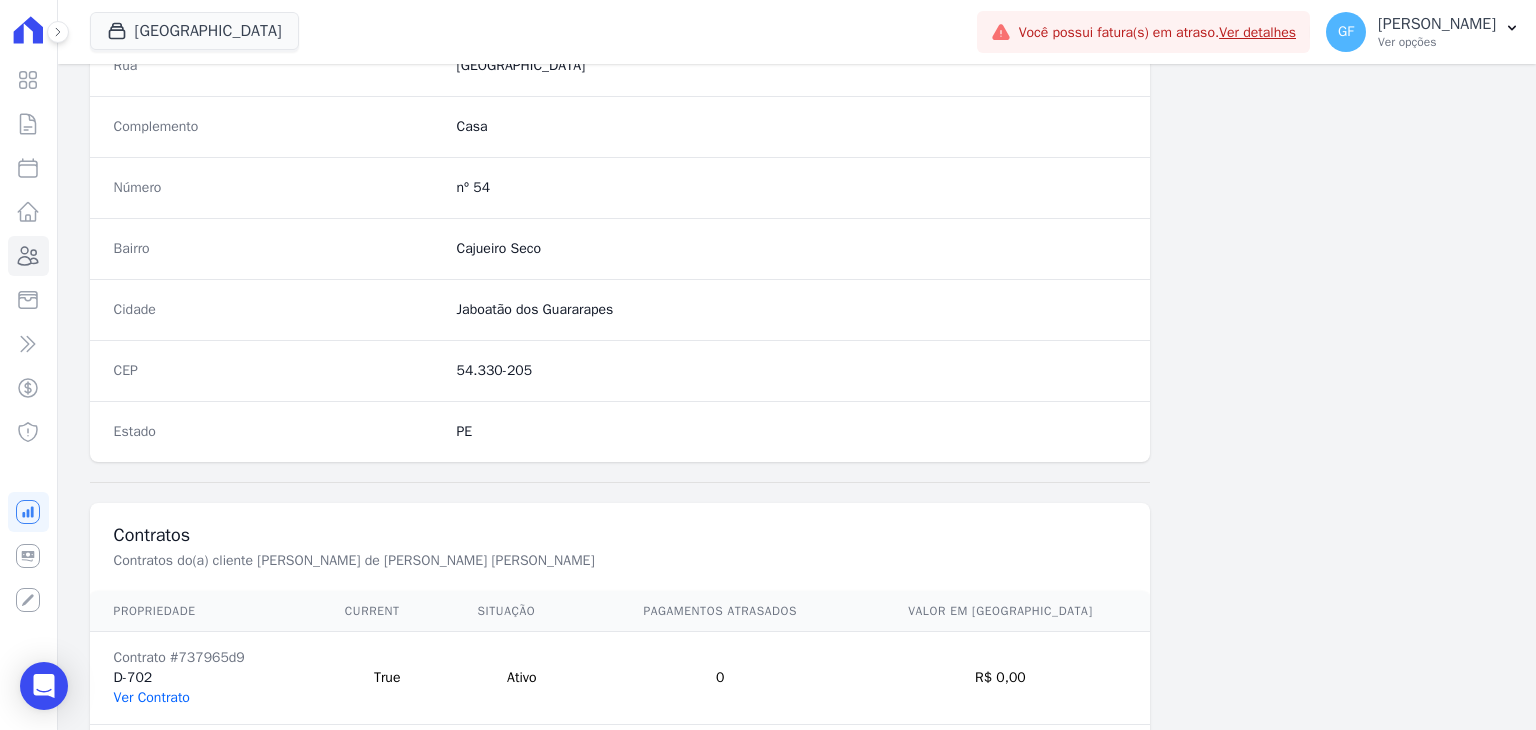 click on "Ver Contrato" at bounding box center [152, 697] 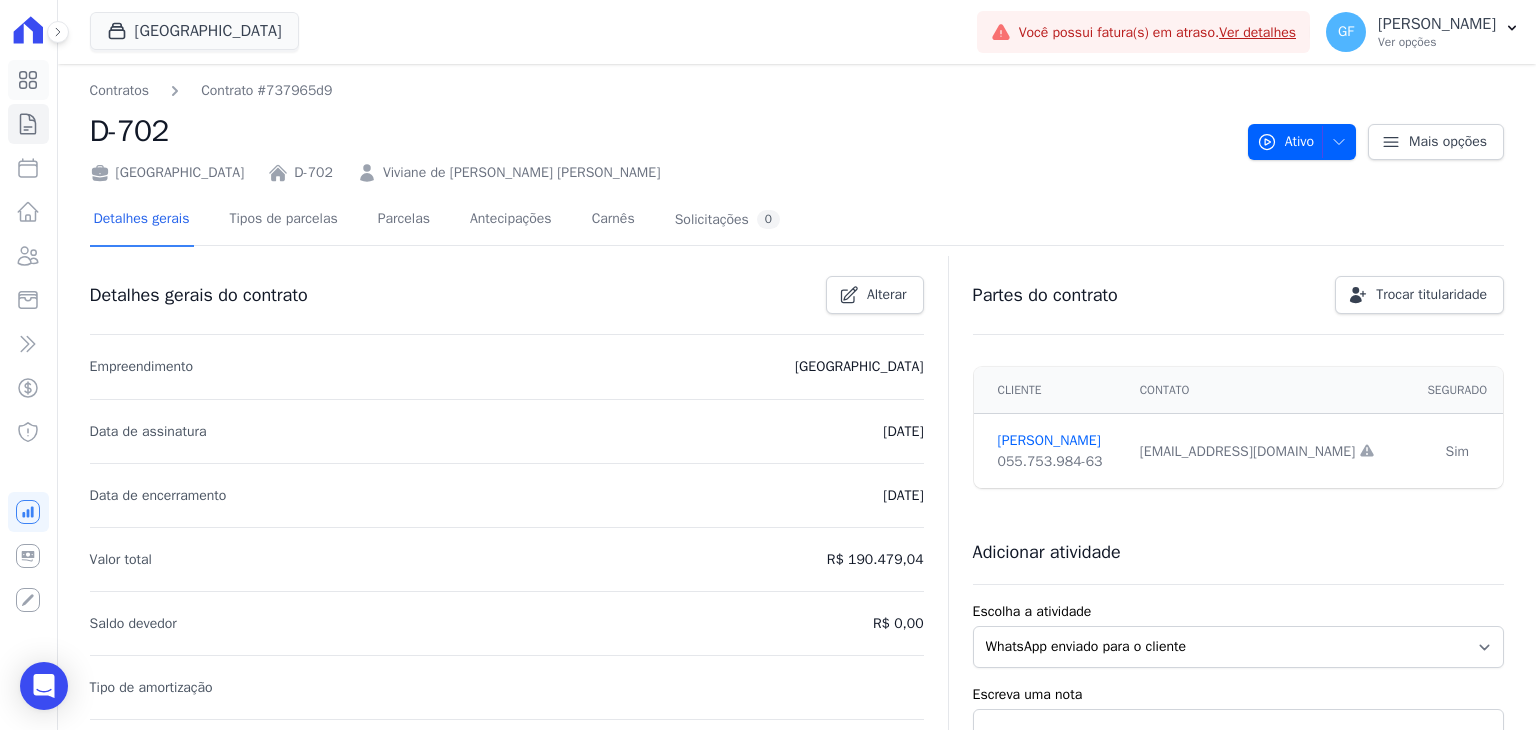 click on "Visão Geral" at bounding box center [28, 80] 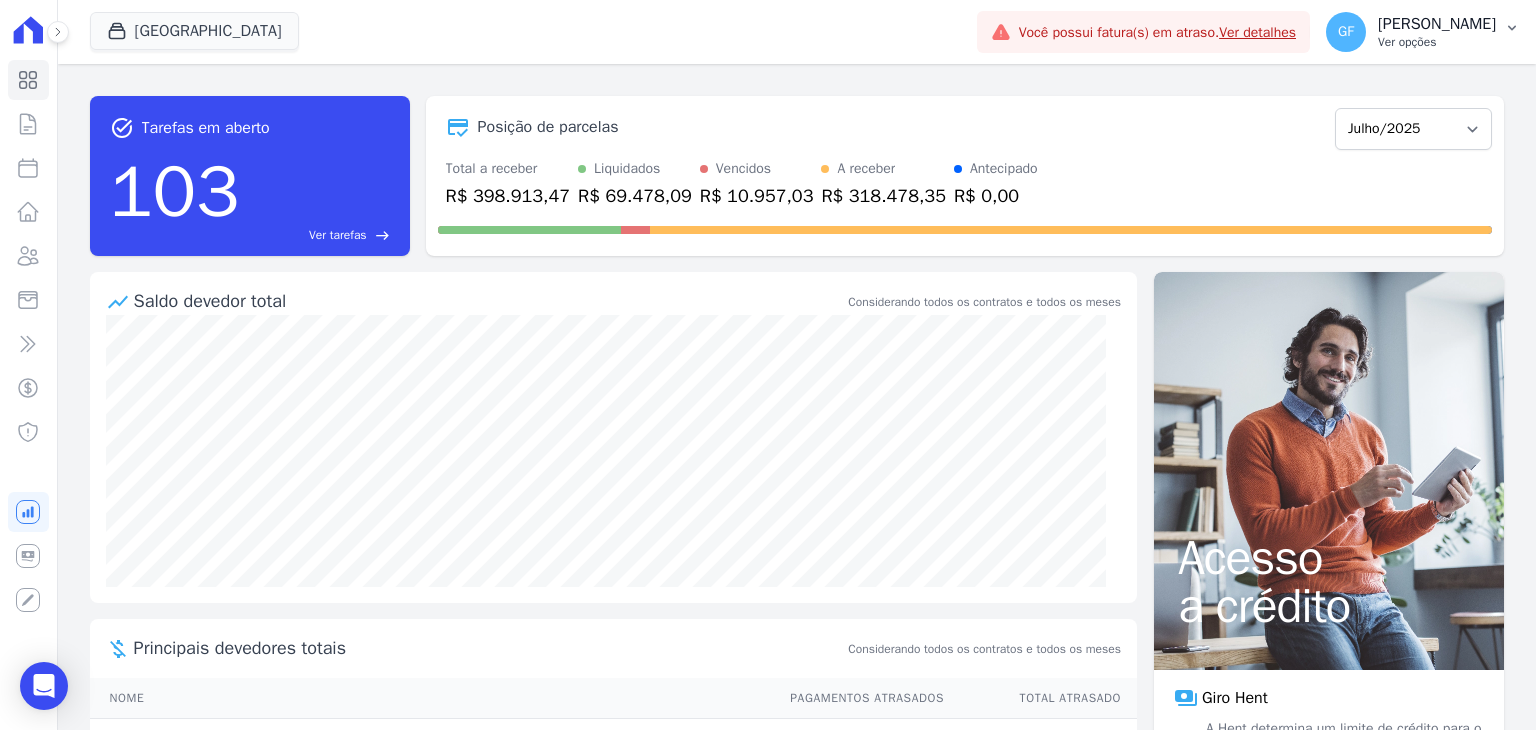 click on "Ver opções" at bounding box center (1437, 42) 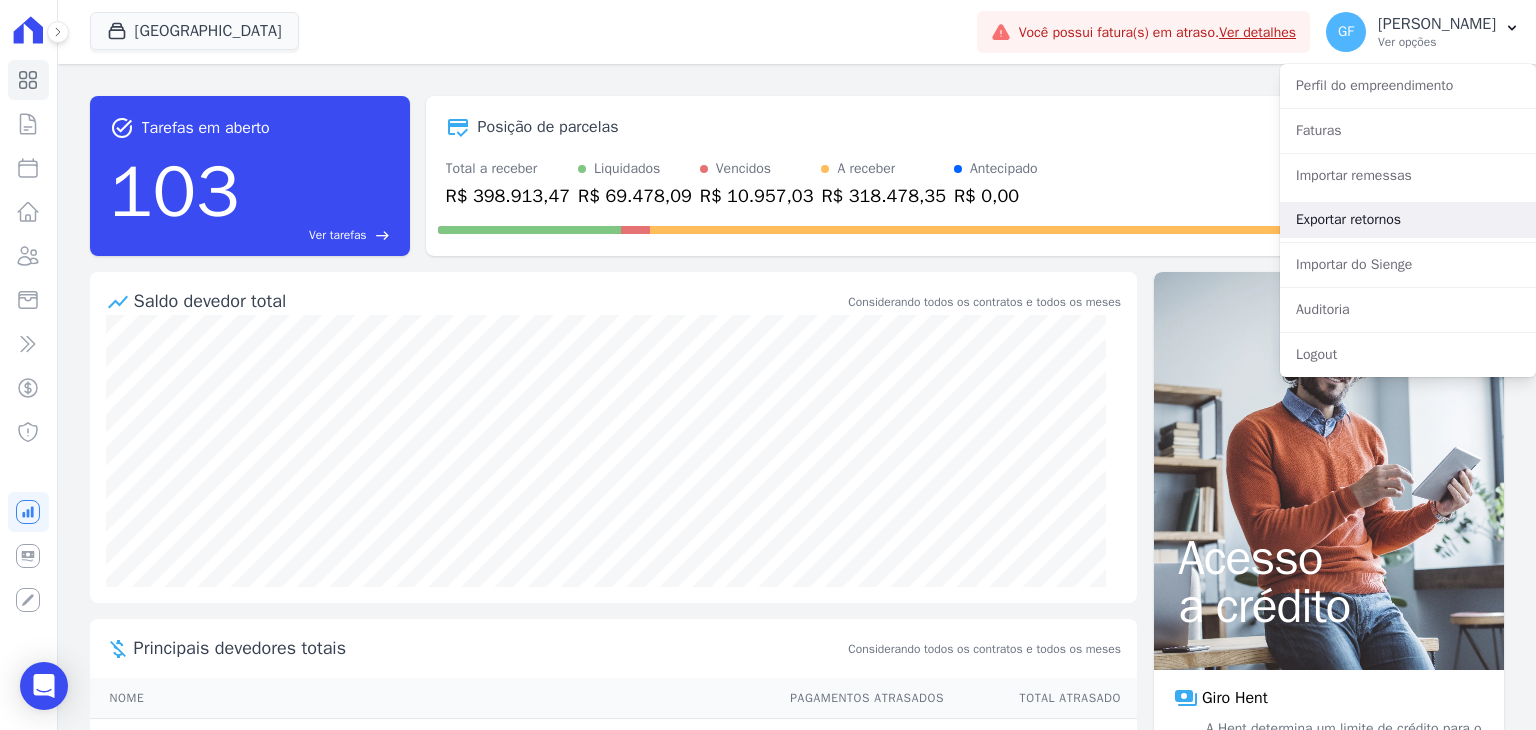click on "Exportar retornos" at bounding box center (1408, 220) 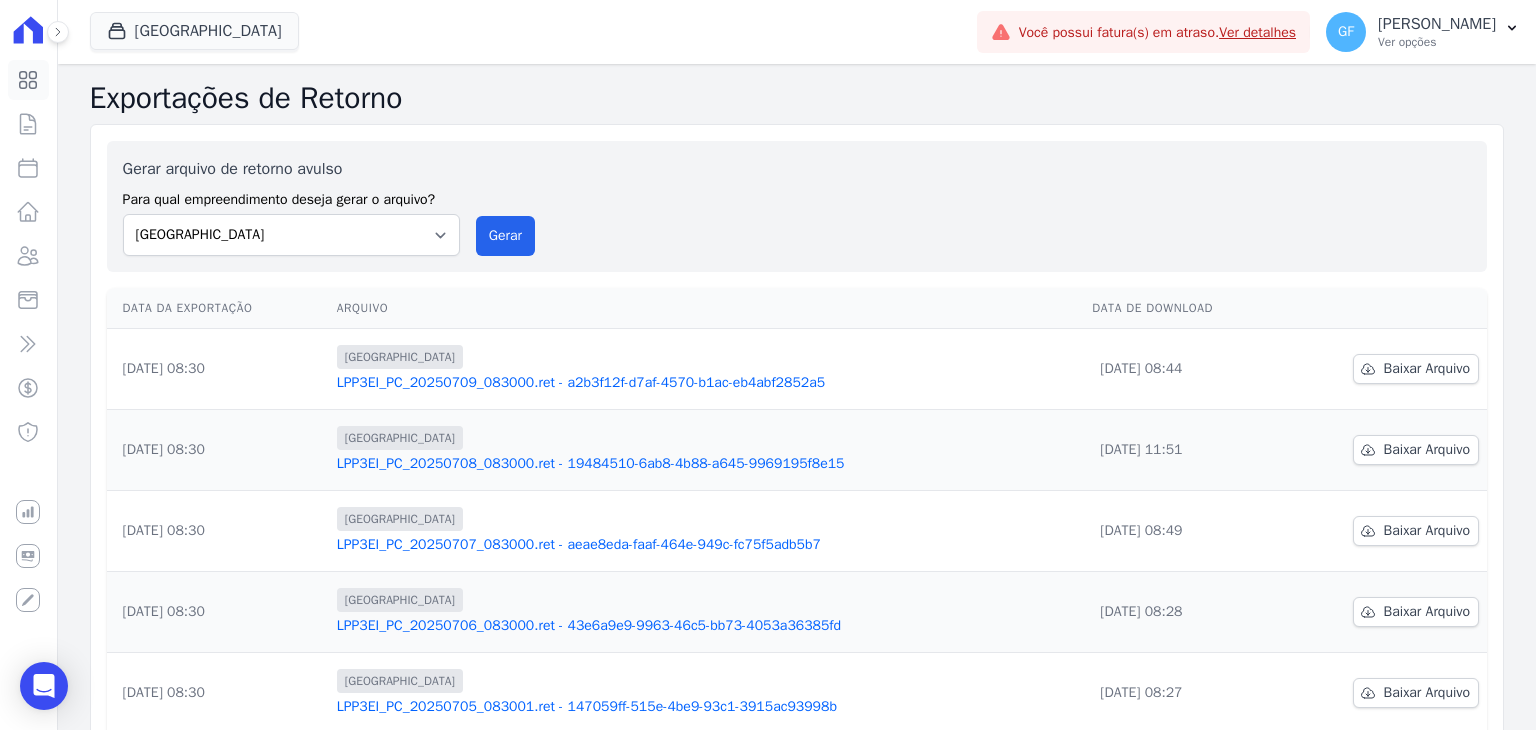 click 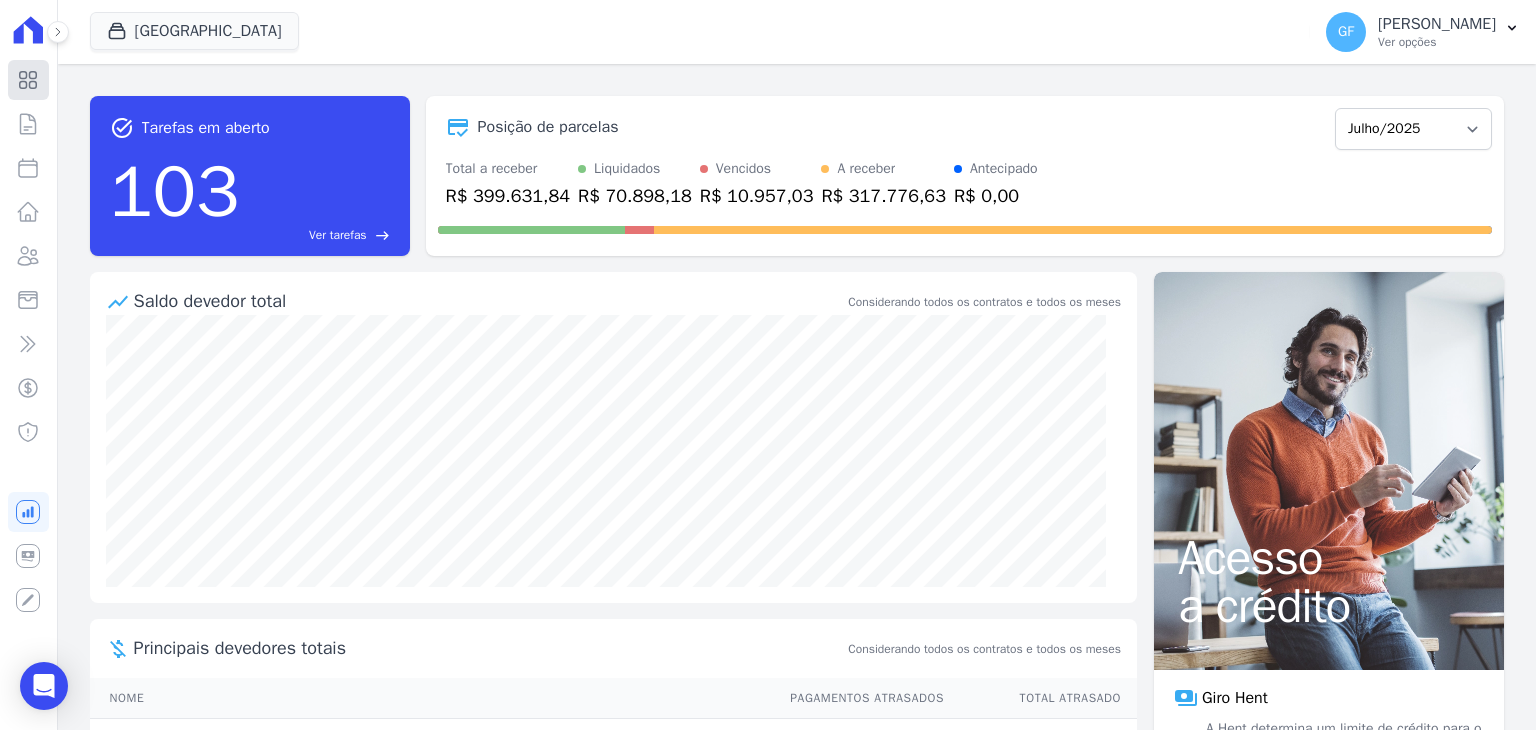click on "Visão Geral" at bounding box center [28, 80] 